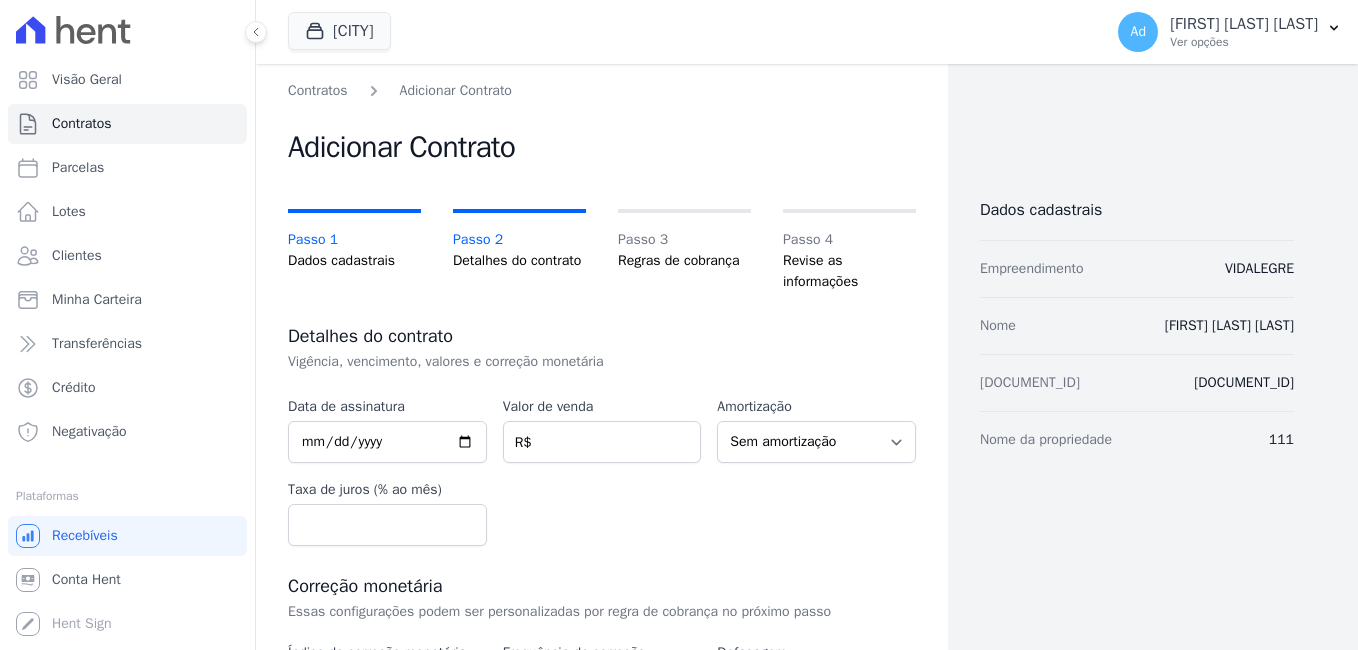 scroll, scrollTop: 0, scrollLeft: 0, axis: both 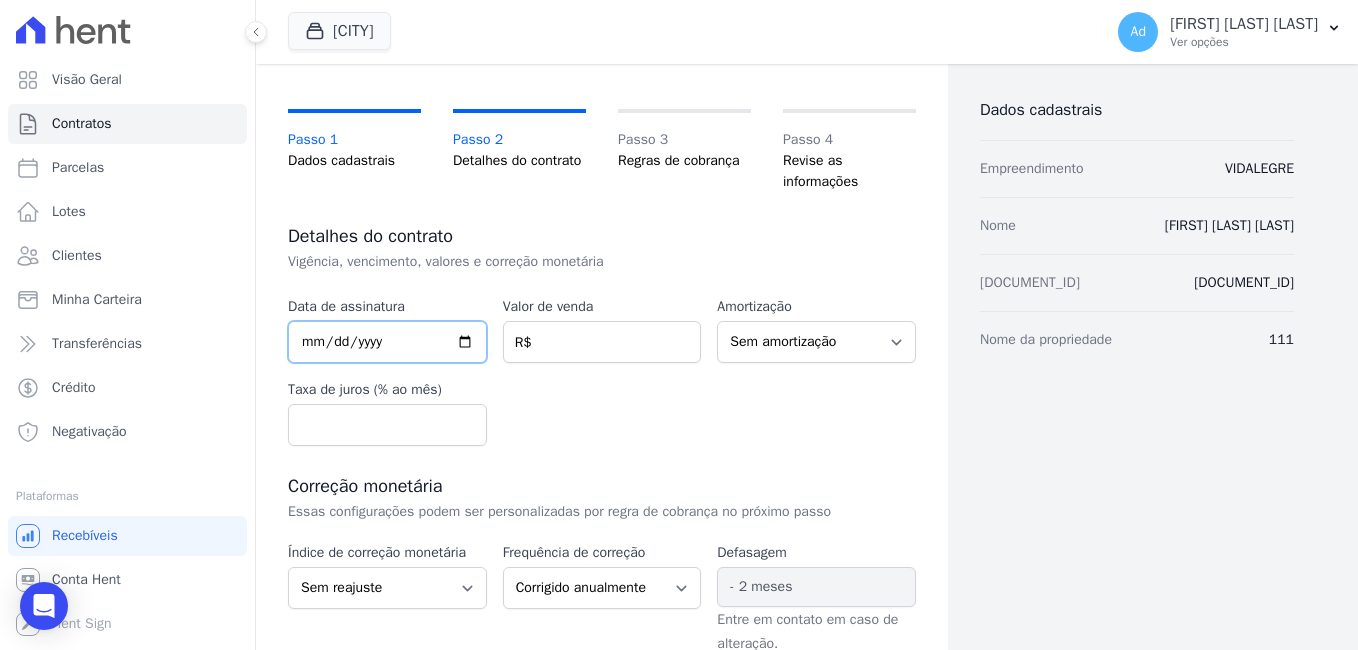 click at bounding box center (387, 342) 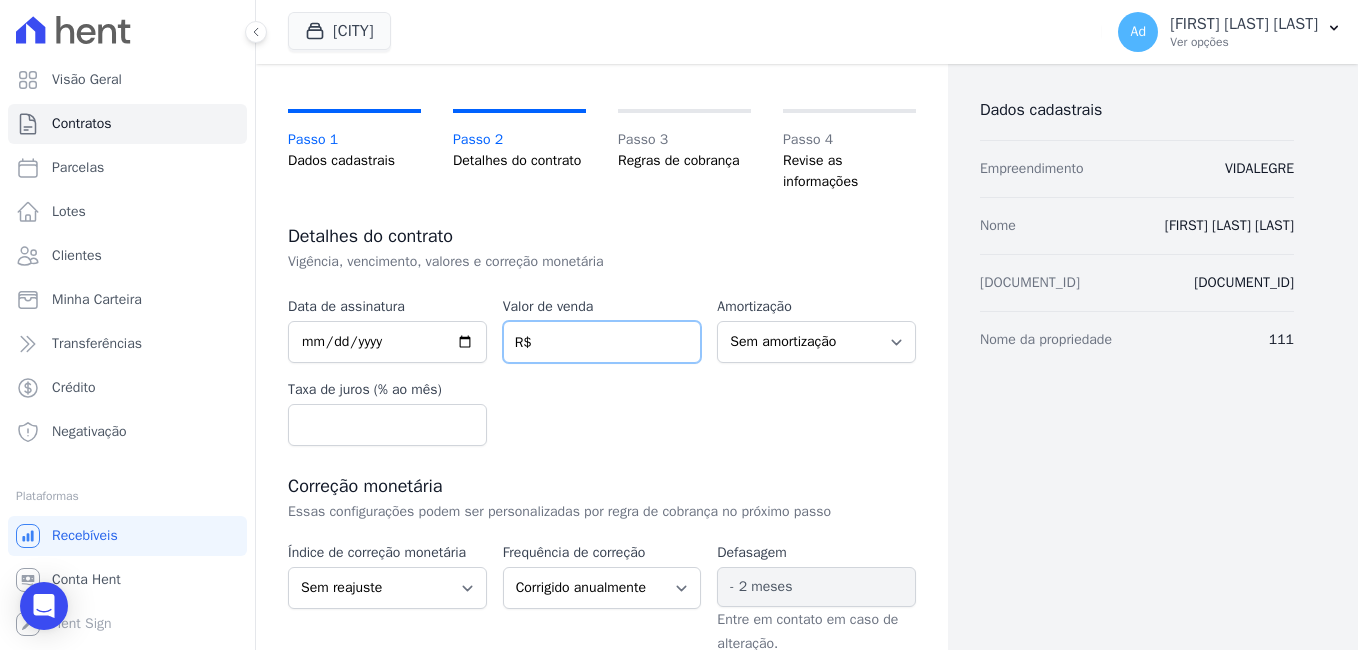 click at bounding box center (602, 342) 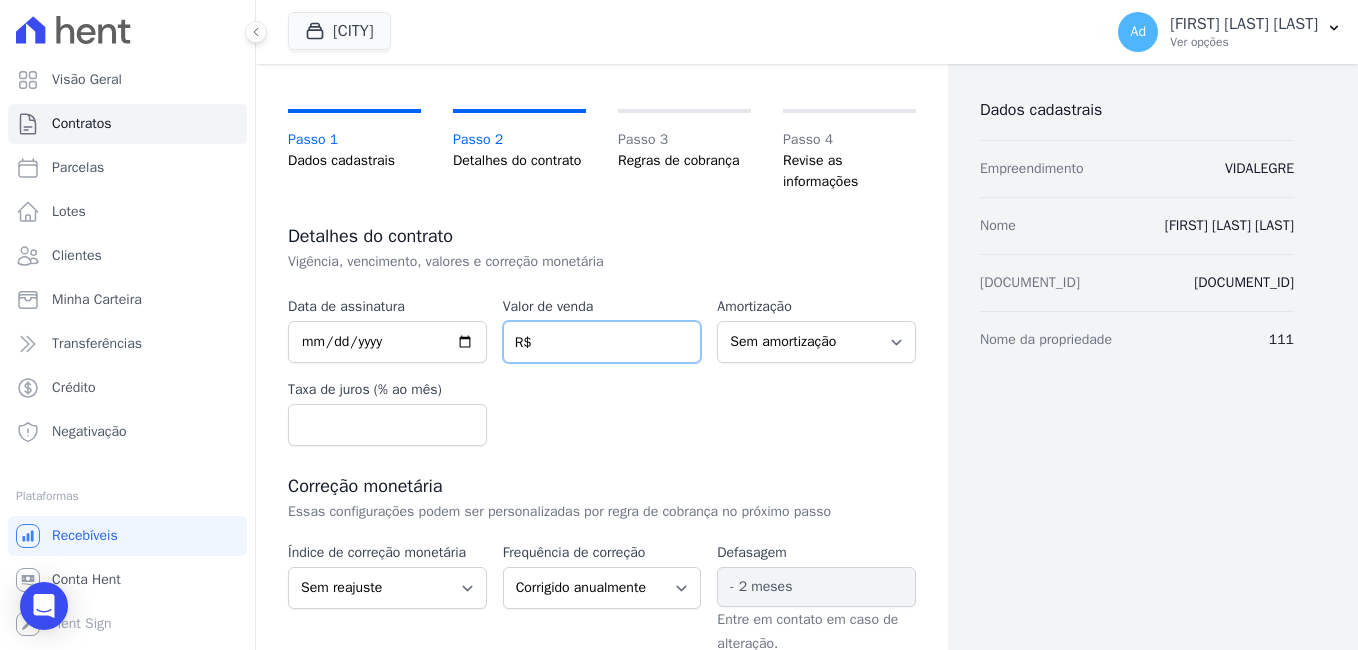 paste on "271.17753" 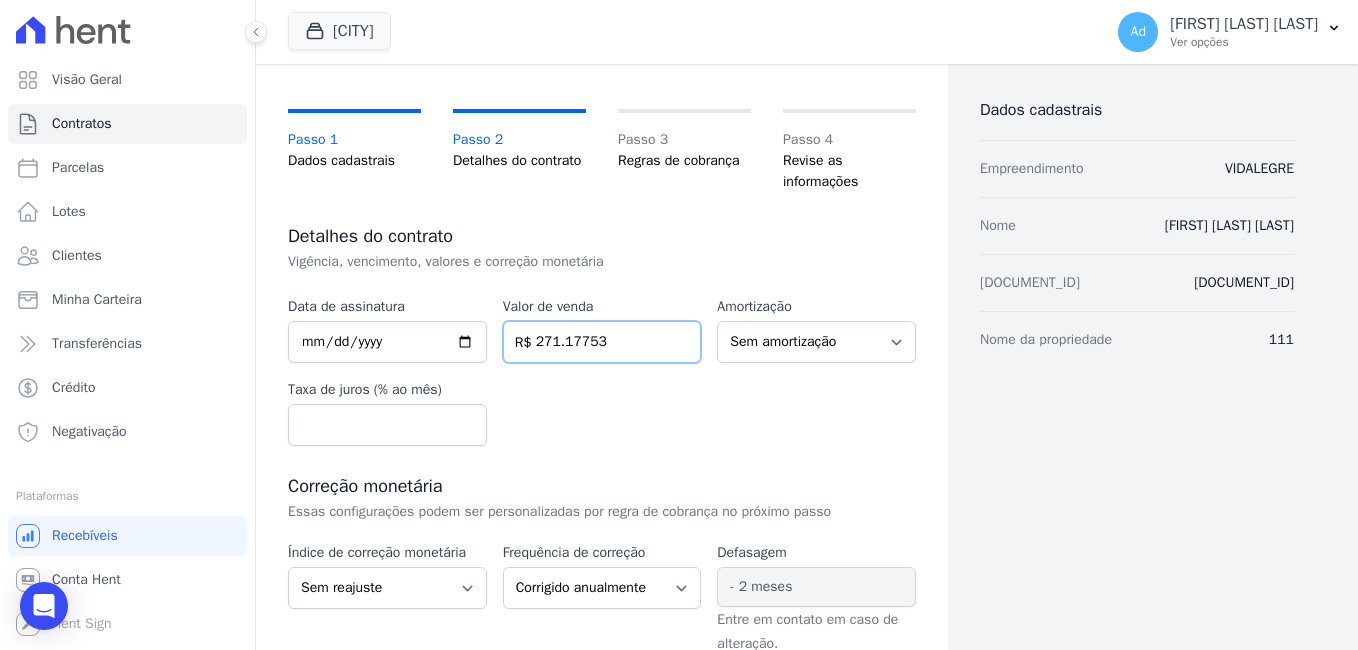 click on "271.17753" at bounding box center (602, 342) 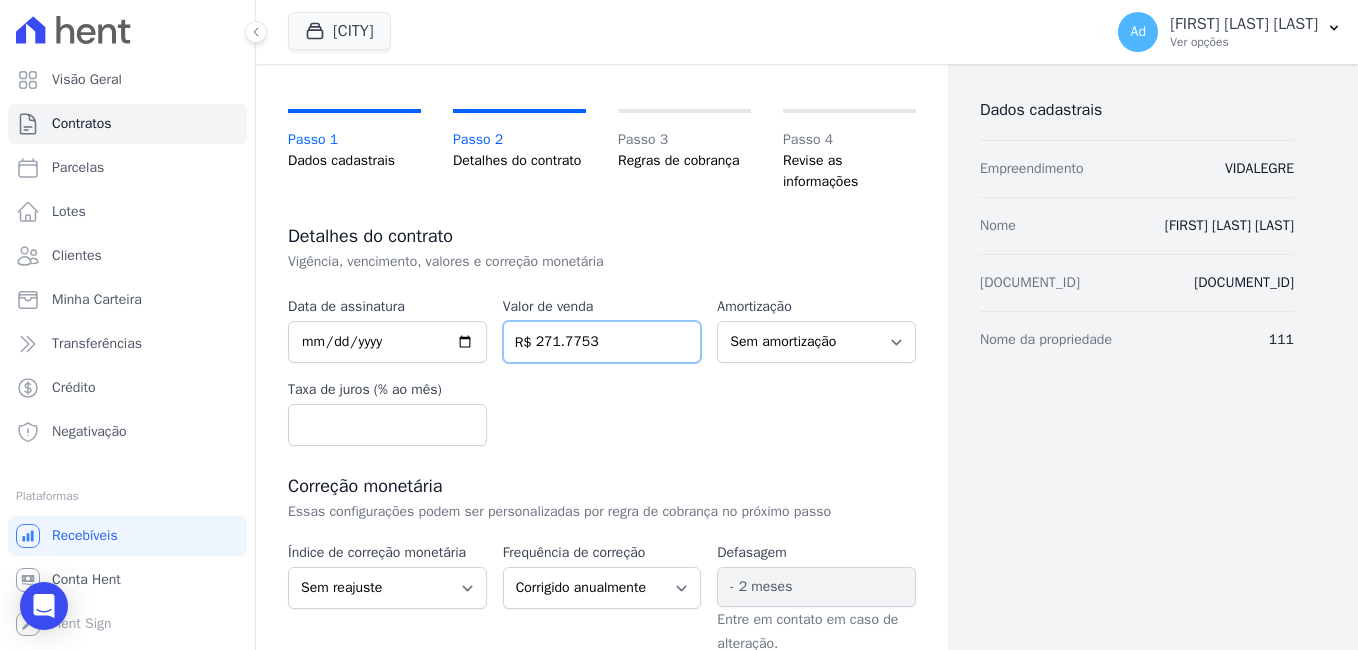 click on "271.7753" at bounding box center (602, 342) 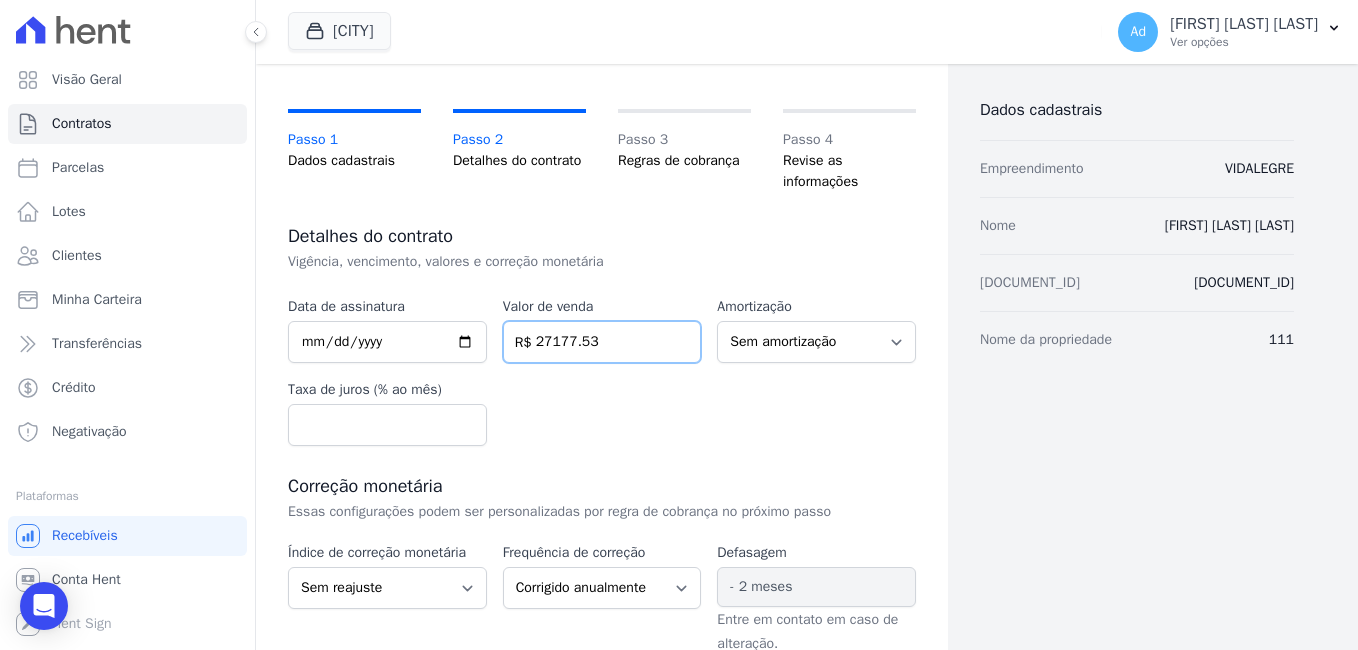 type on "27177.53" 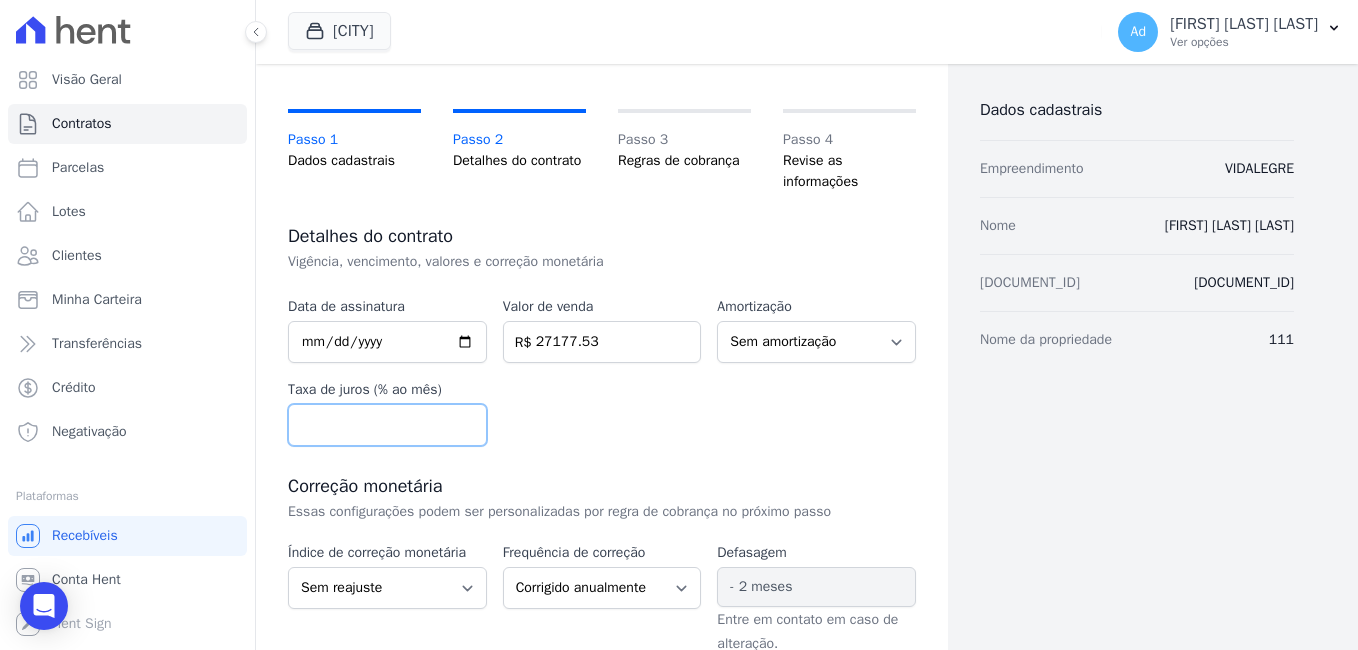 scroll, scrollTop: 400, scrollLeft: 0, axis: vertical 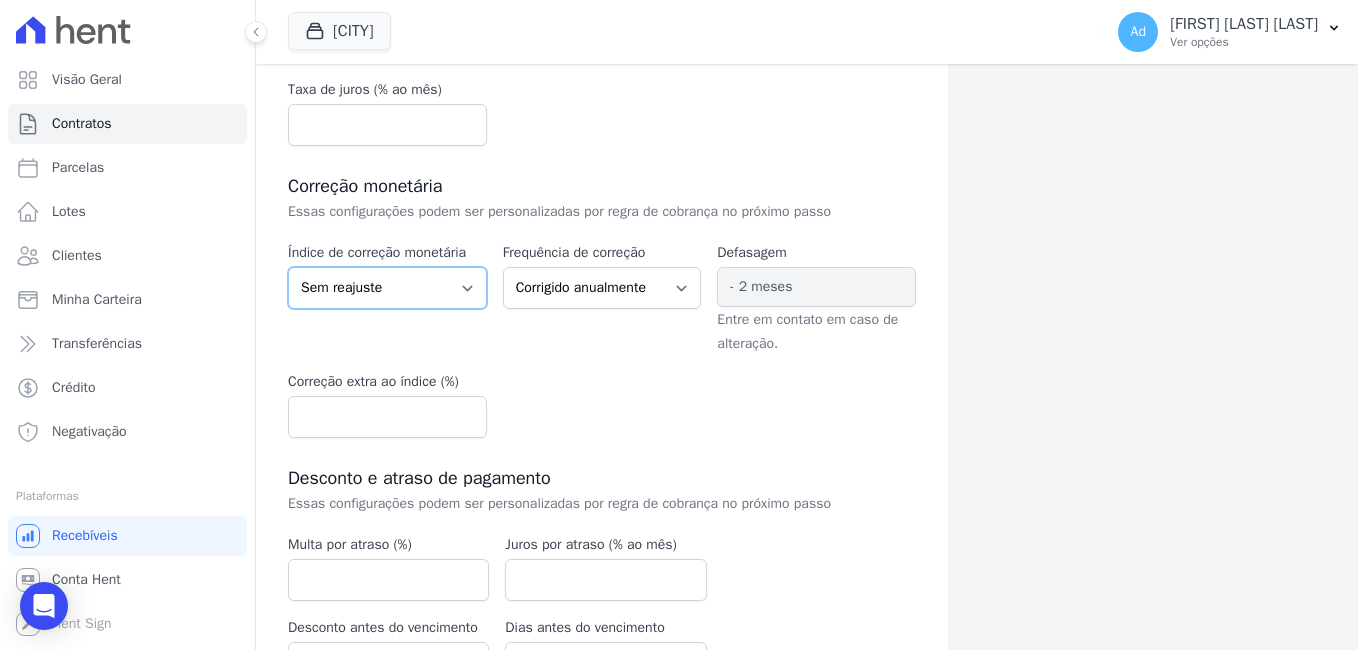 click on "Sem reajuste
Média dos últimos 12 meses acumulado de INCCM
Média dos últimos 12 meses acumulado de IPCA
DI
Reajuste fixo
ICCRJ
IGPDI
IGPM
INCCDI
INCCM
INPC
IPCA
TR" at bounding box center (387, 288) 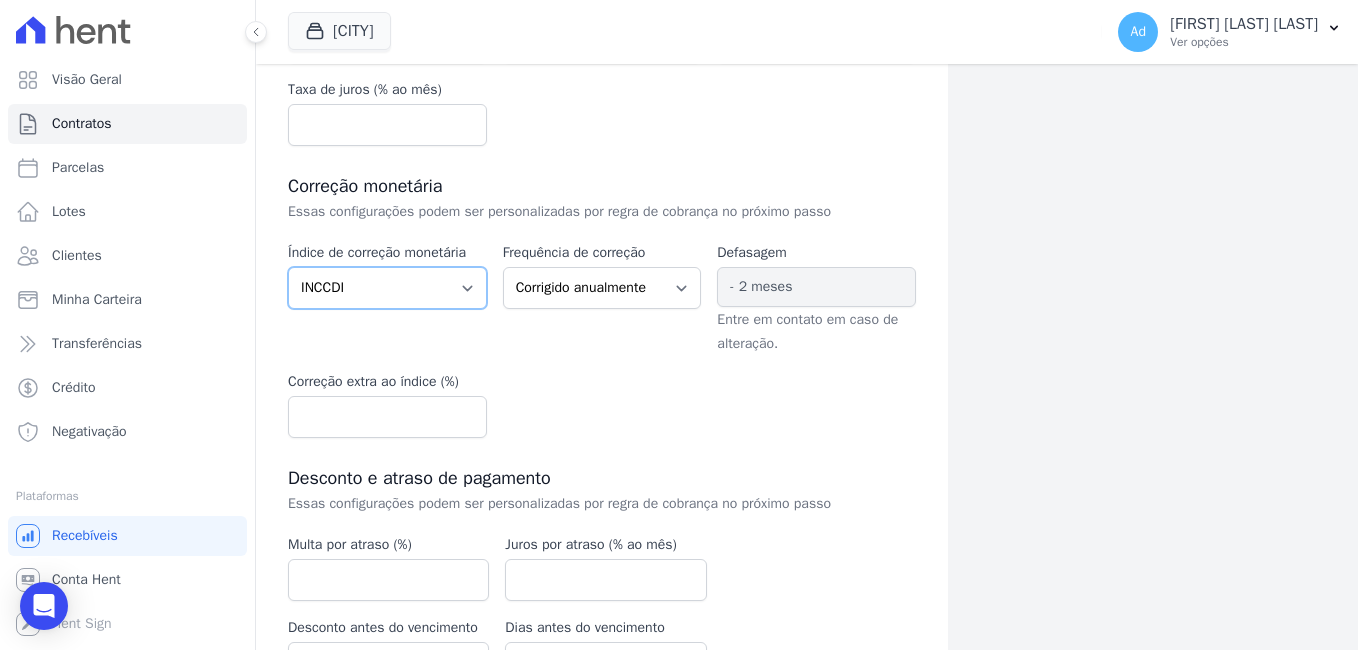 click on "Sem reajuste
Média dos últimos 12 meses acumulado de INCCM
Média dos últimos 12 meses acumulado de IPCA
DI
Reajuste fixo
ICCRJ
IGPDI
IGPM
INCCDI
INCCM
INPC
IPCA
TR" at bounding box center [387, 288] 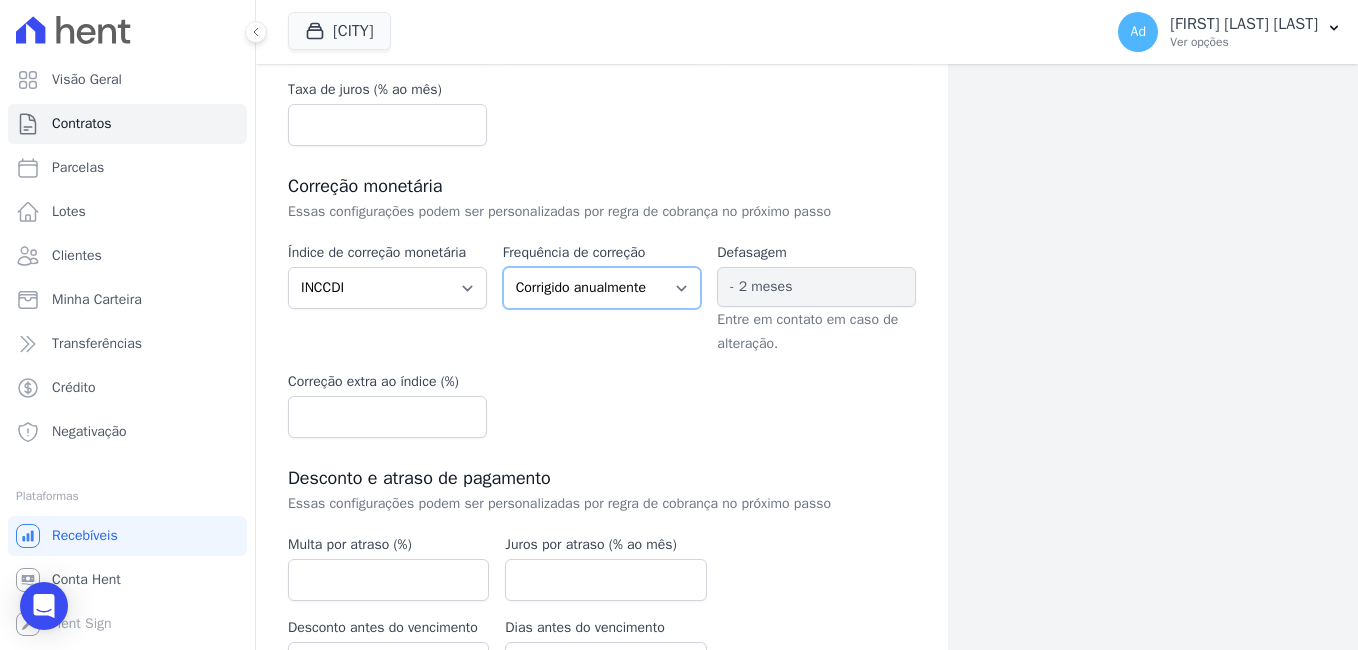 click on "Corrigido semestralmente
Corrigido mensalmente
Corrigido anualmente" at bounding box center (602, 288) 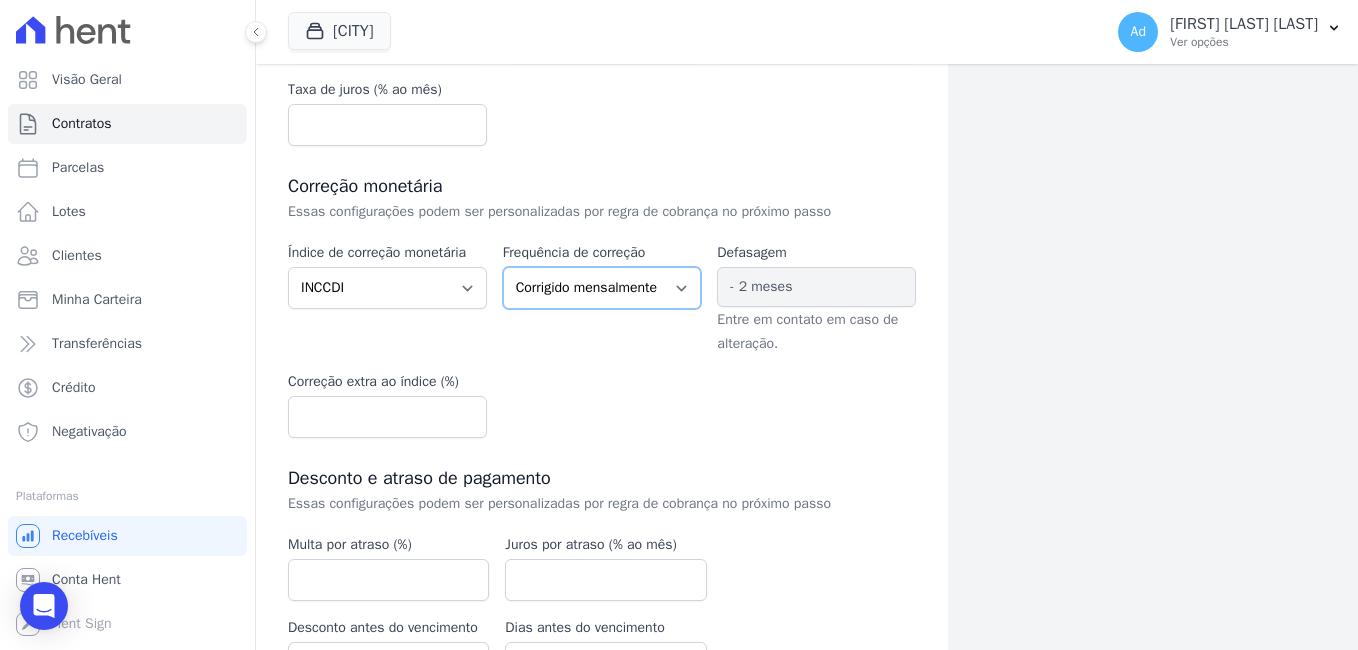 scroll, scrollTop: 528, scrollLeft: 0, axis: vertical 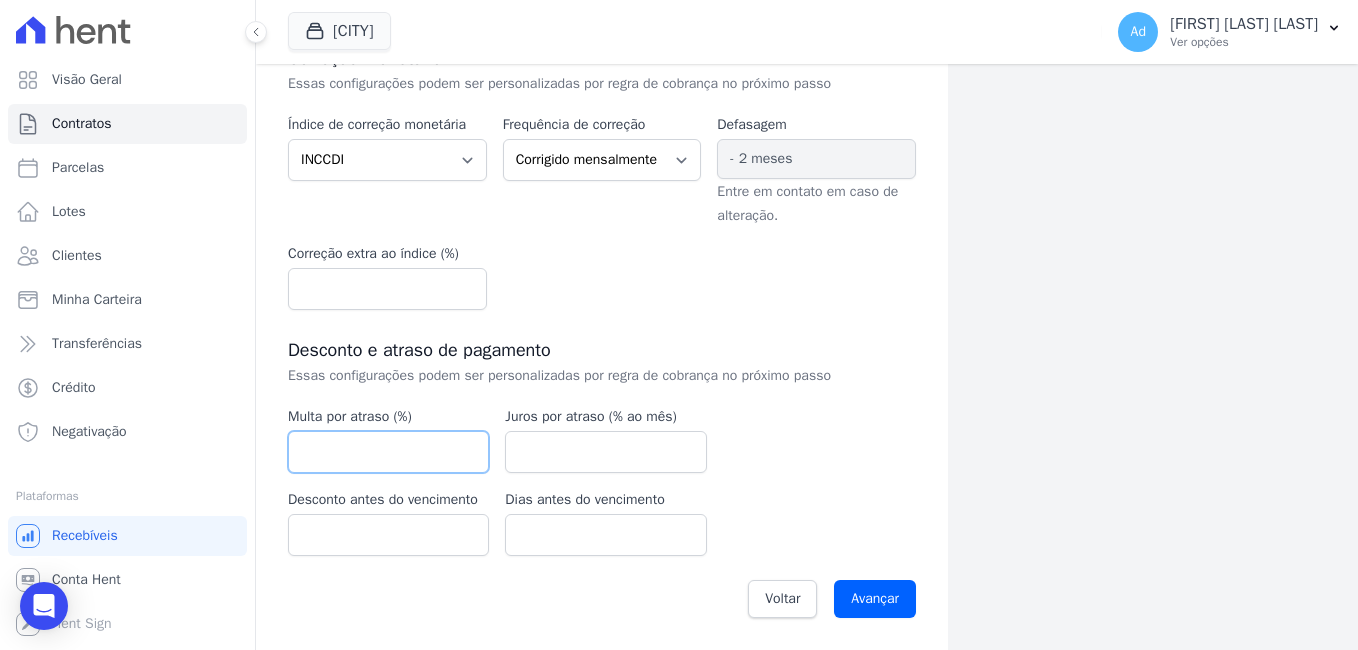click at bounding box center (388, 452) 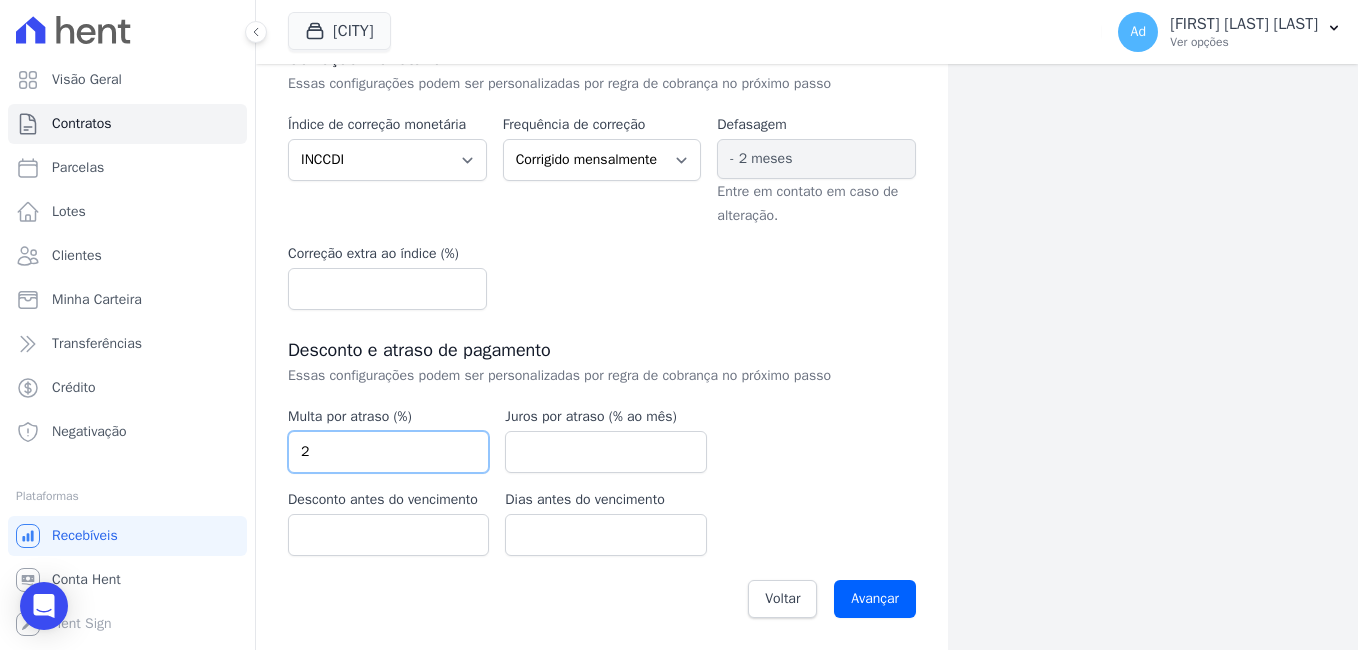 type on "2" 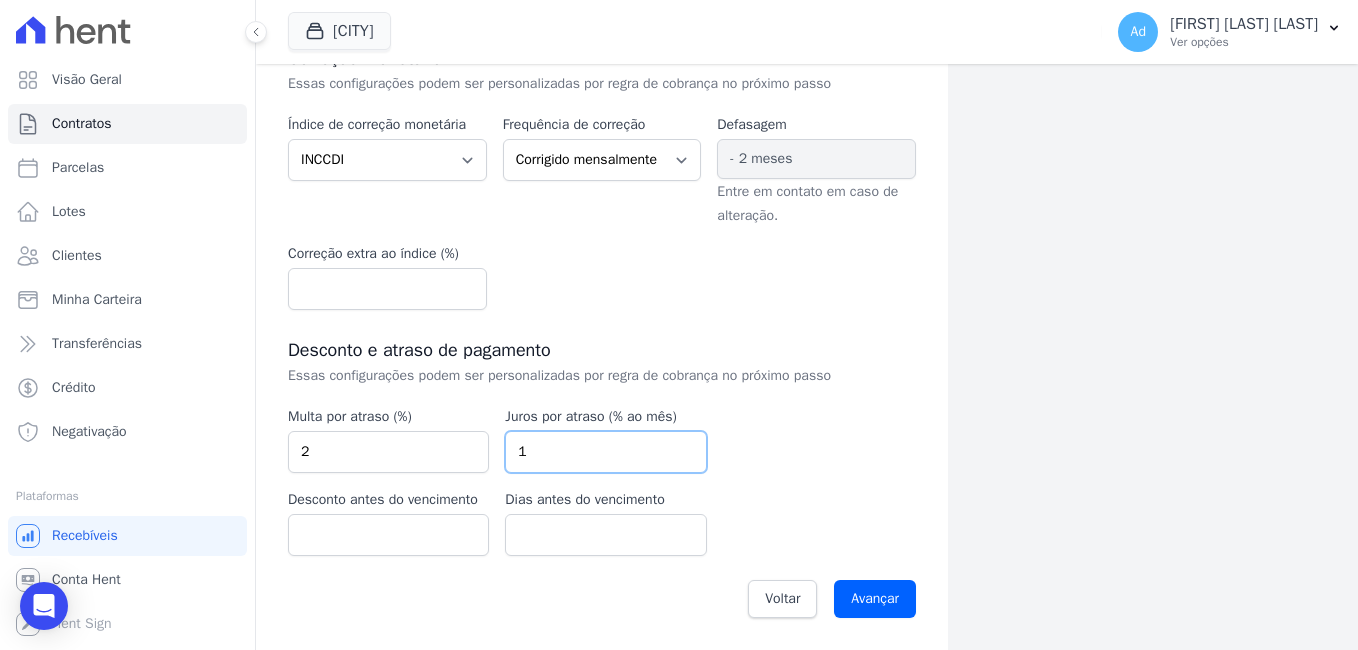 type on "1" 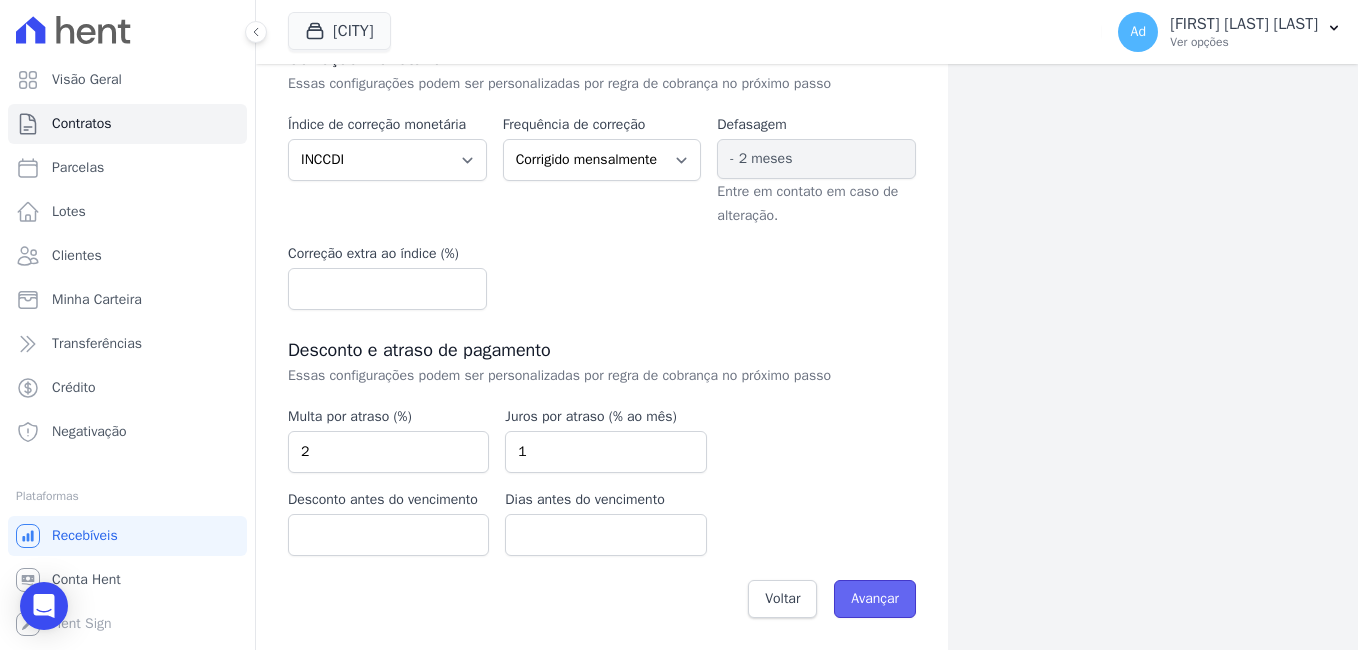 click on "Avançar" at bounding box center (875, 599) 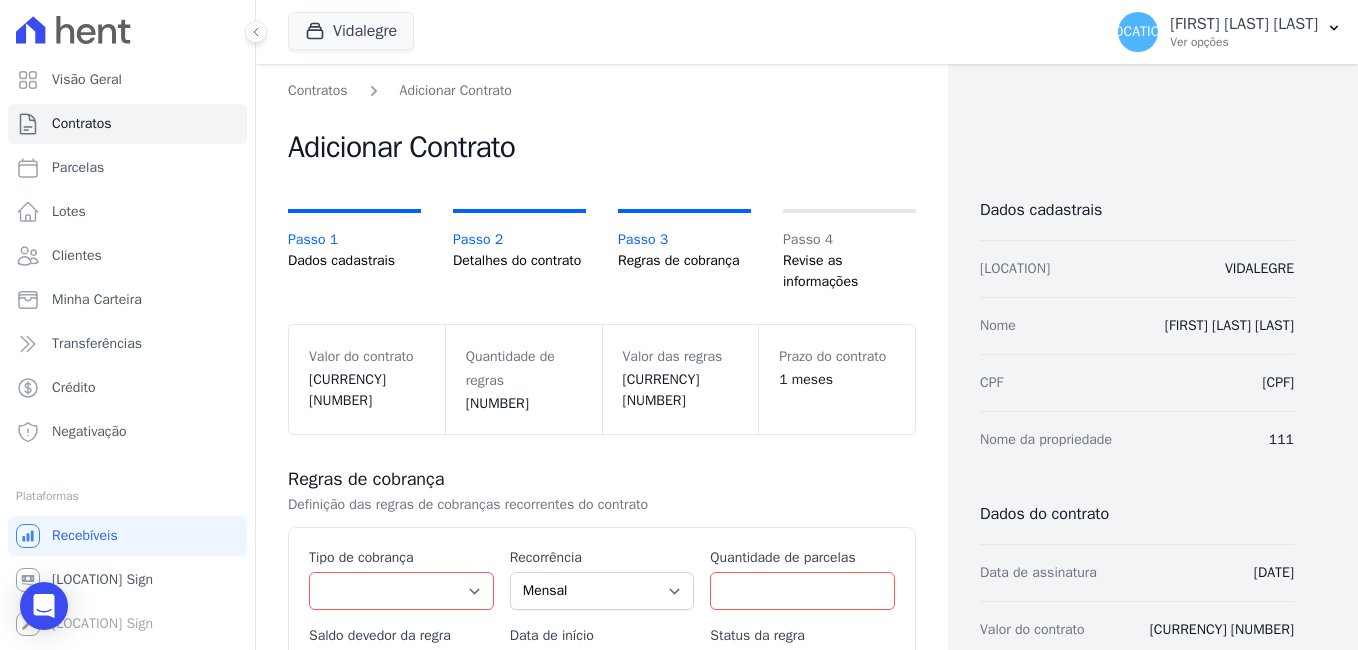 scroll, scrollTop: 0, scrollLeft: 0, axis: both 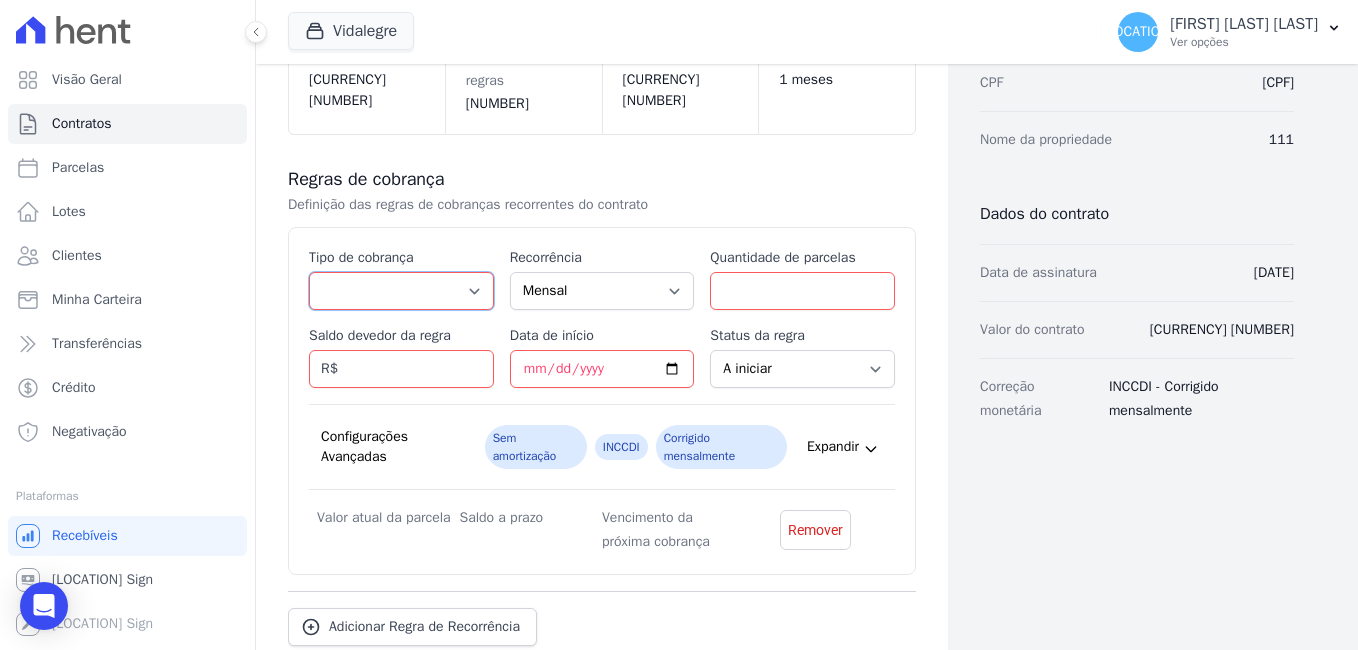 click on "Parcela Normal
Entrada
Sinal
Intercalada
Chaves
Pré-chaves
Pós-chaves
Impostos
Quitação
Outro
Financiamento Bancário" at bounding box center (401, 291) 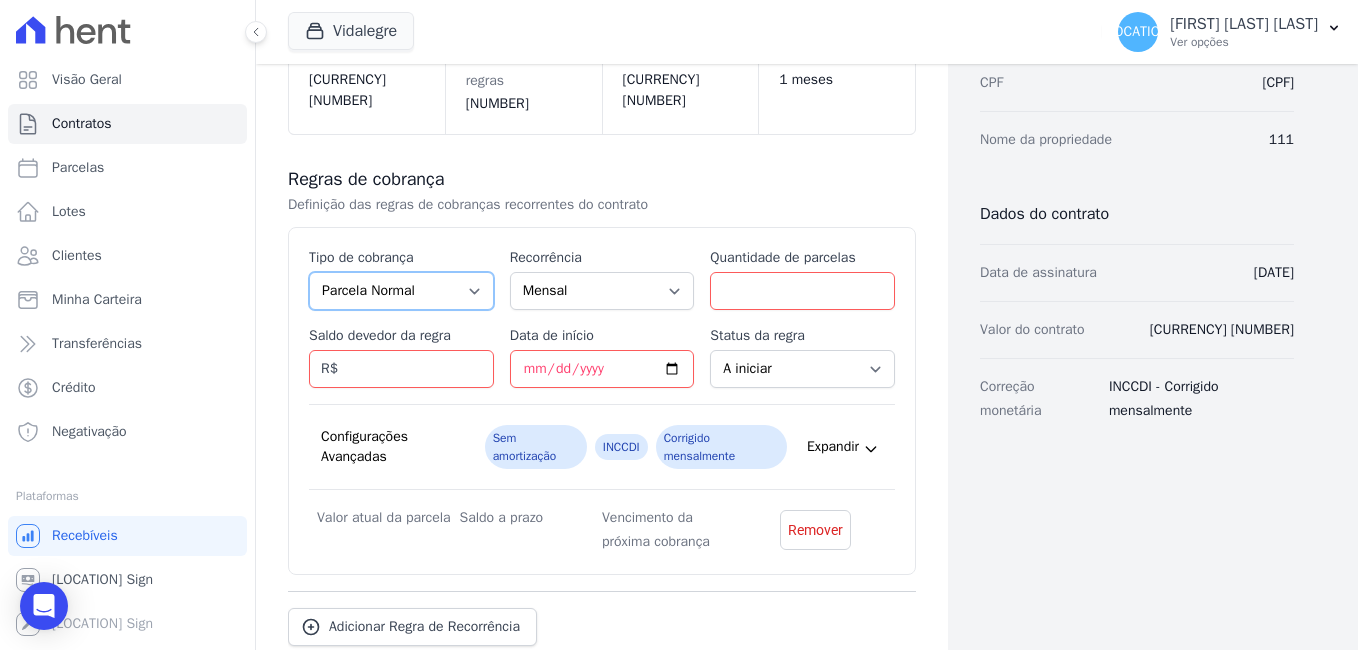 click on "Parcela Normal
Entrada
Sinal
Intercalada
Chaves
Pré-chaves
Pós-chaves
Impostos
Quitação
Outro
Financiamento Bancário" at bounding box center (401, 291) 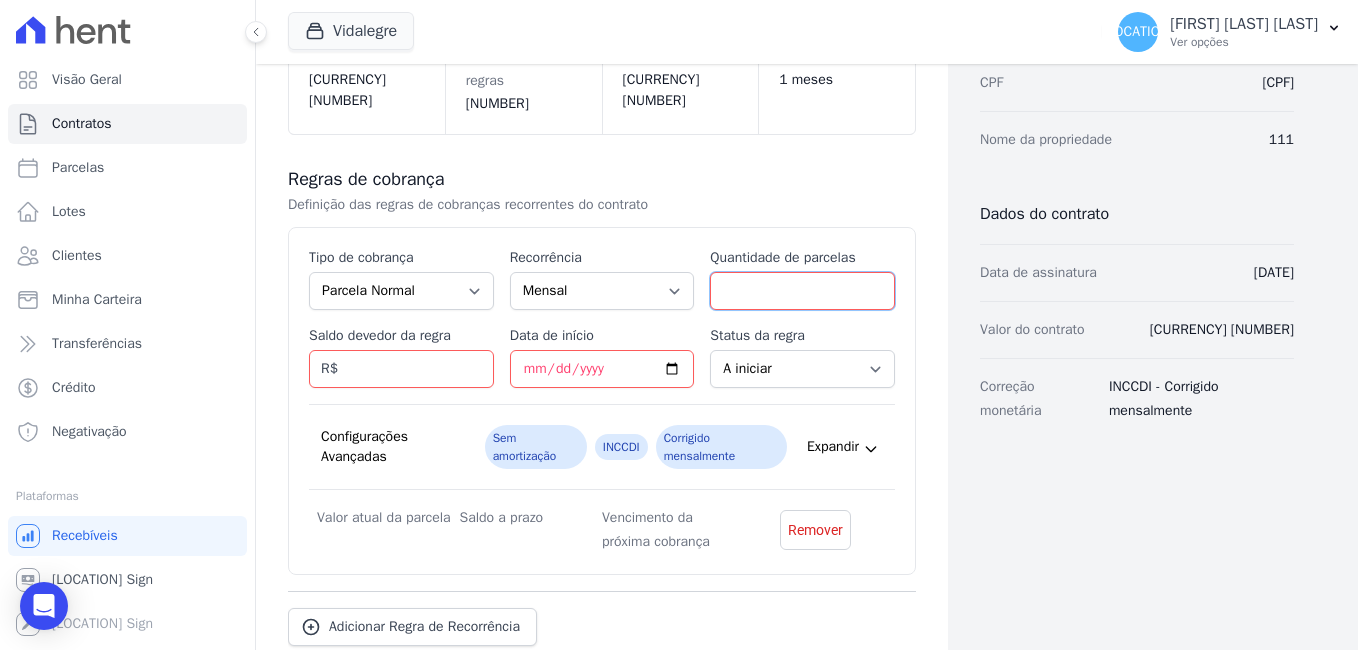 type on "[NUMBER]" 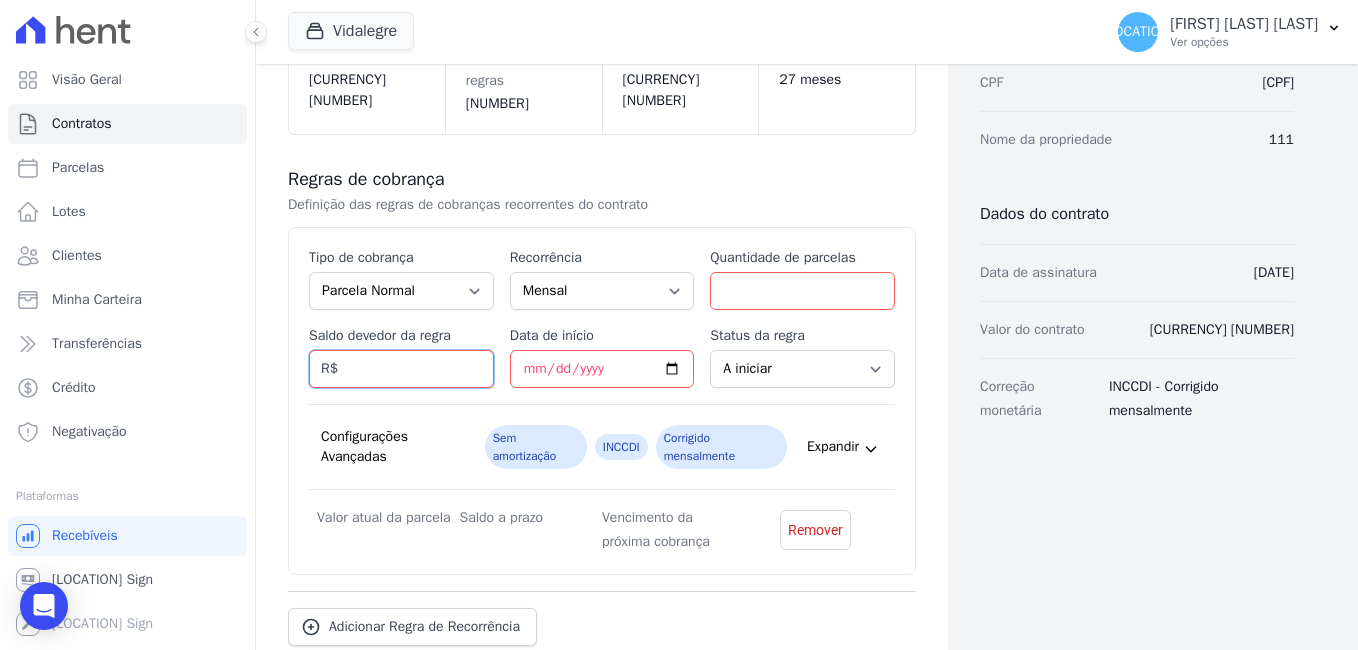 paste on "[NUMBER]" 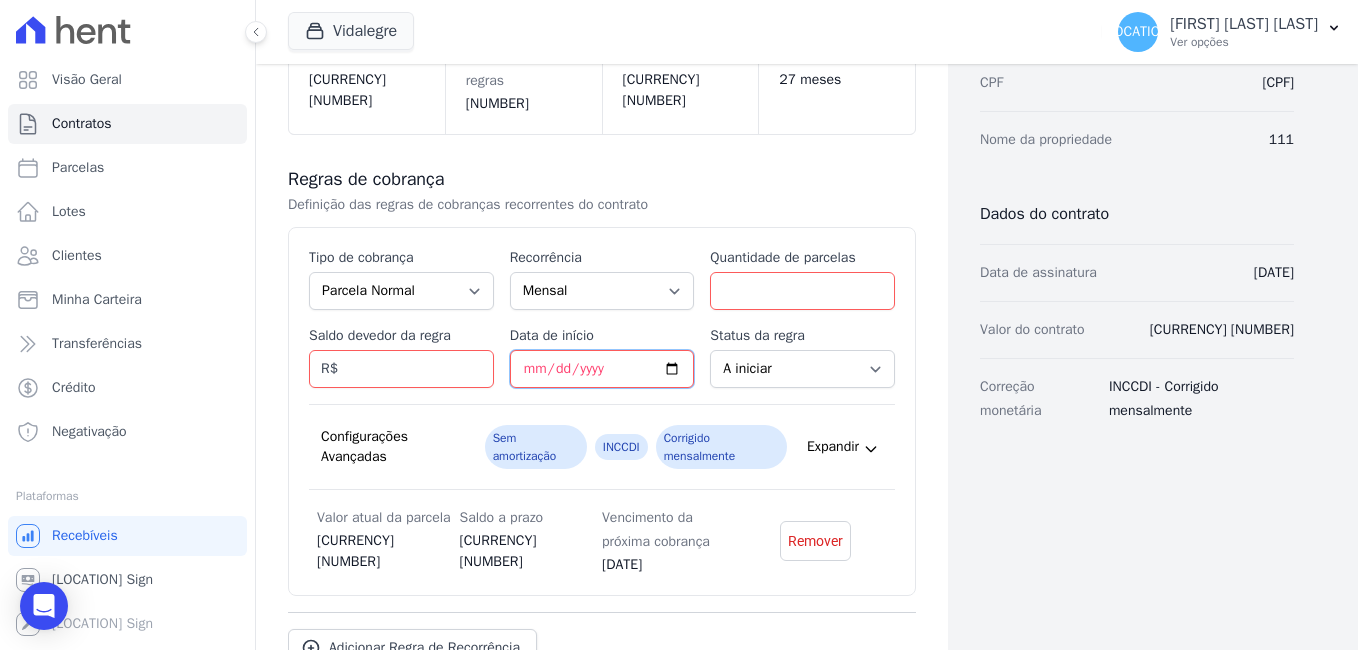 type on "2025-08-25" 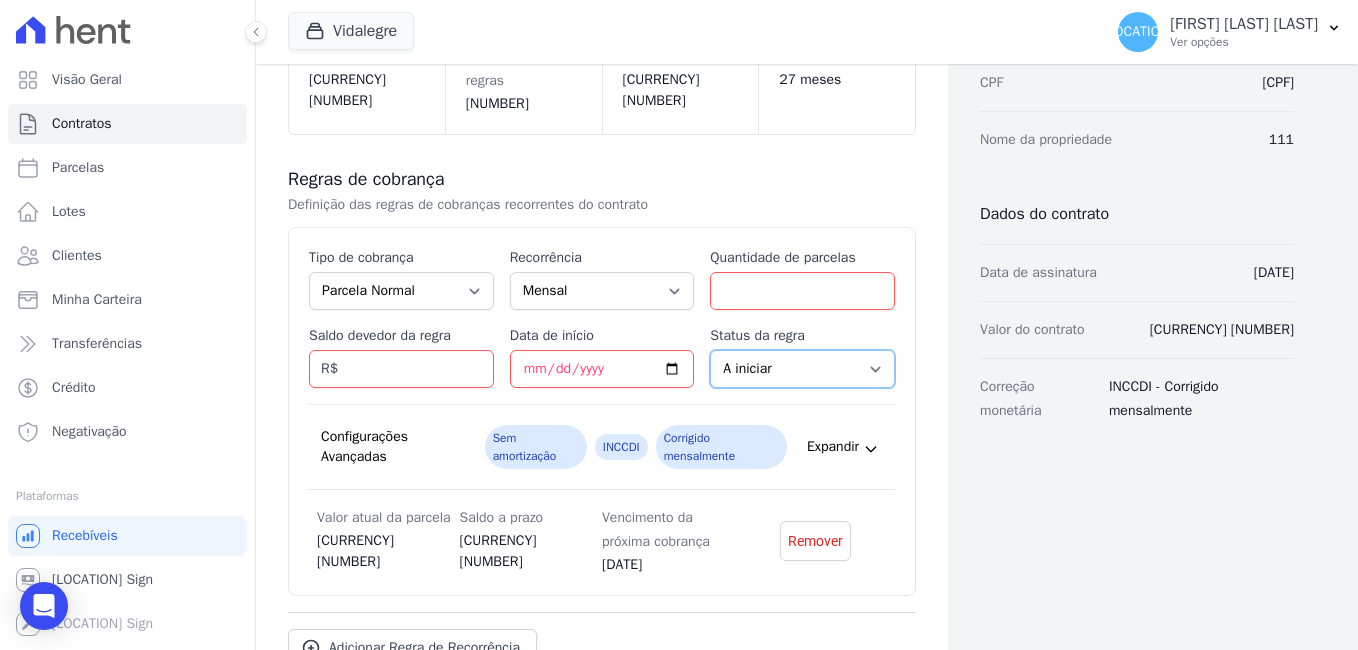 scroll, scrollTop: 443, scrollLeft: 0, axis: vertical 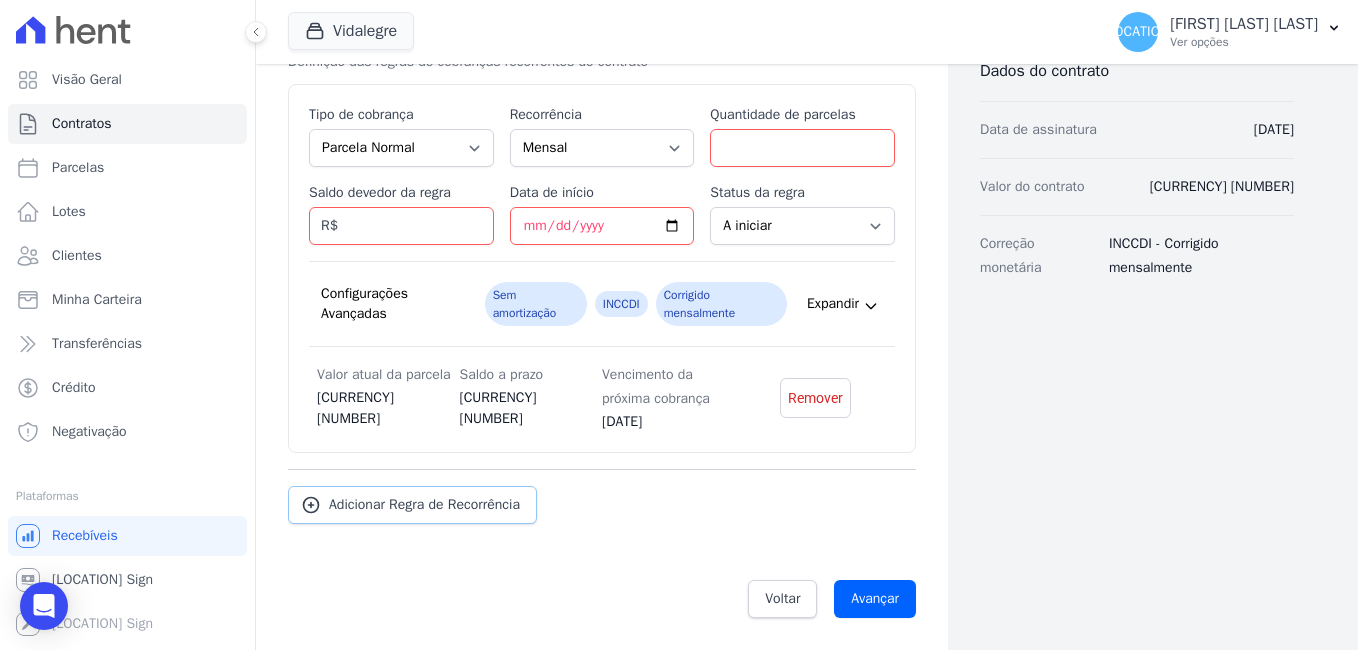 click on "Adicionar Regra de Recorrência" at bounding box center [424, 505] 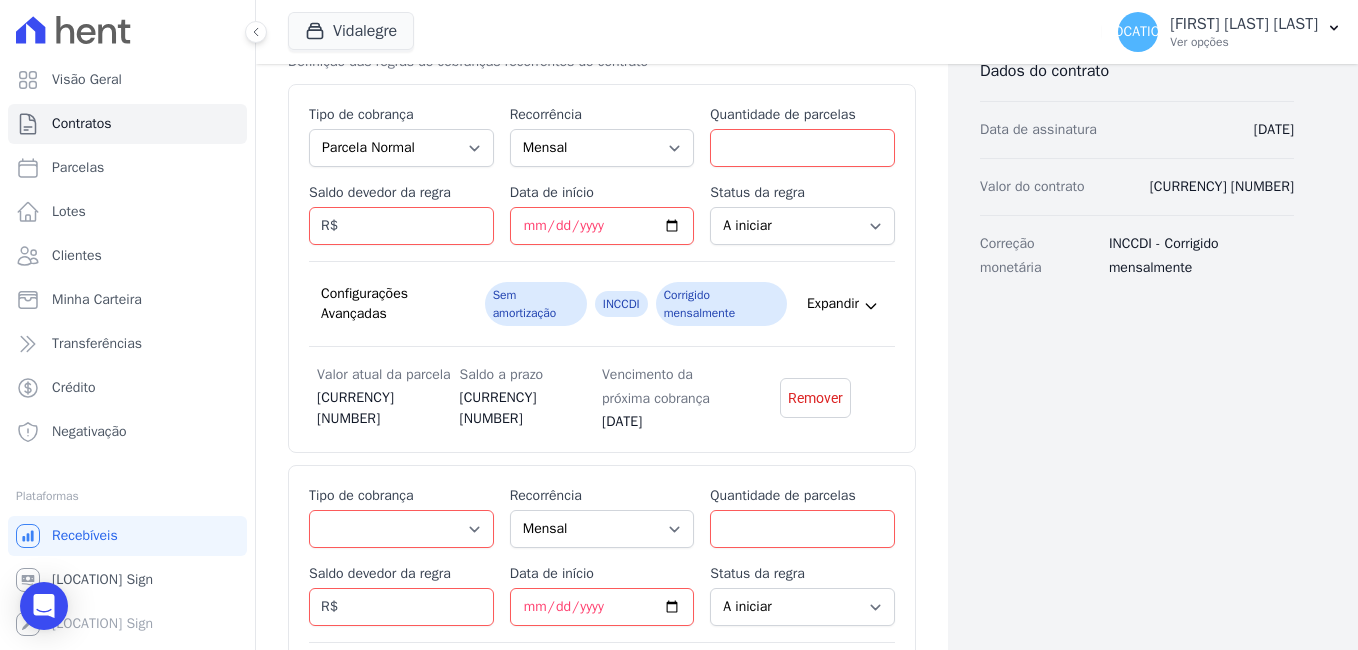 scroll, scrollTop: 643, scrollLeft: 0, axis: vertical 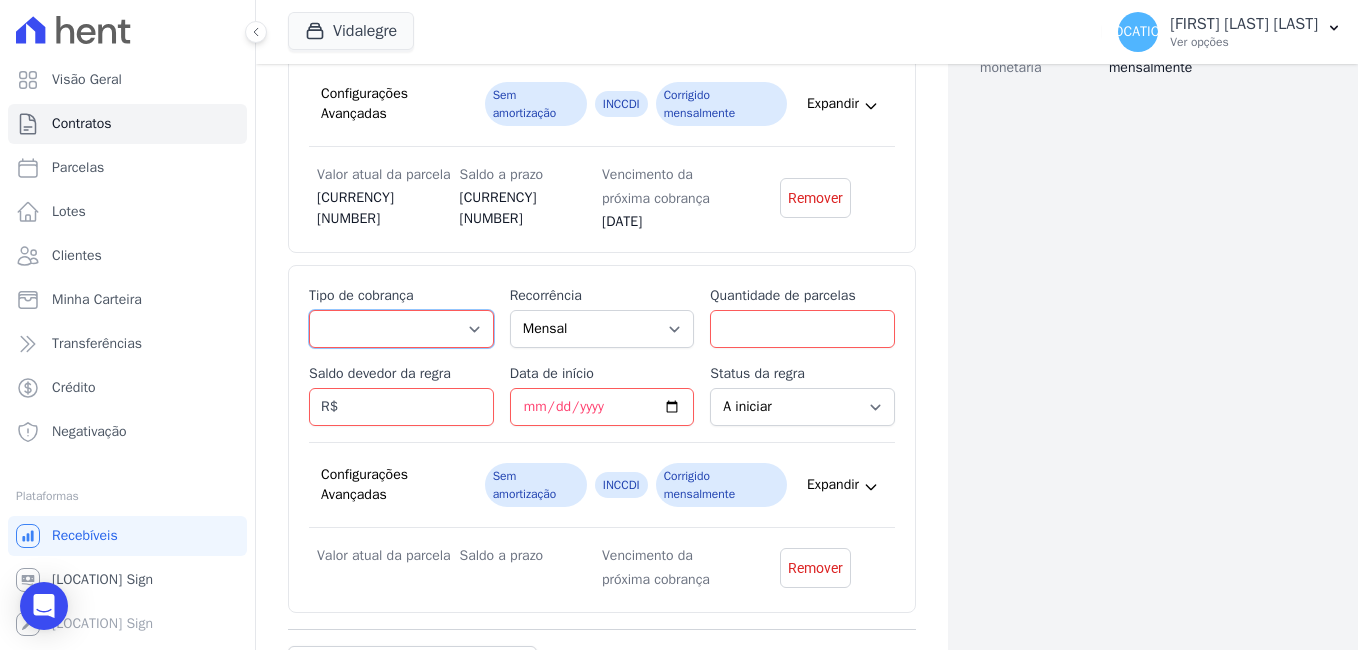 click on "Parcela Normal
Entrada
Sinal
Intercalada
Chaves
Pré-chaves
Pós-chaves
Impostos
Quitação
Outro
Financiamento Bancário" at bounding box center (401, 329) 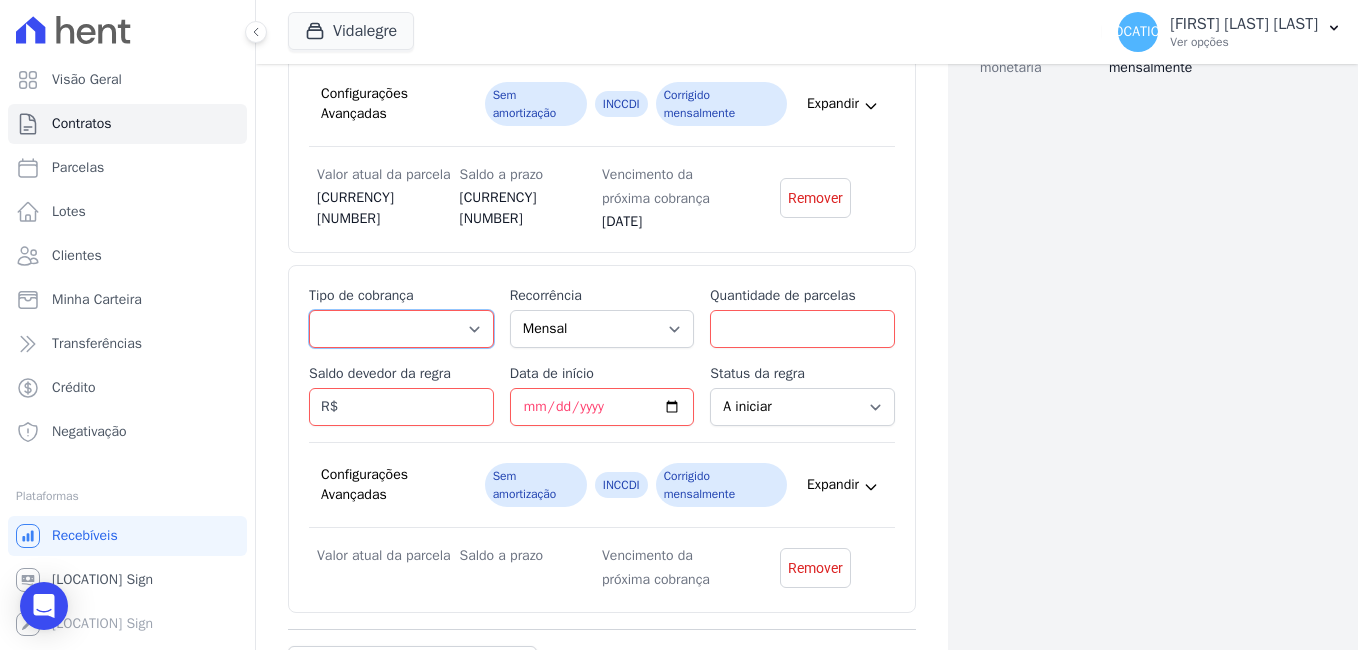 select on "standard" 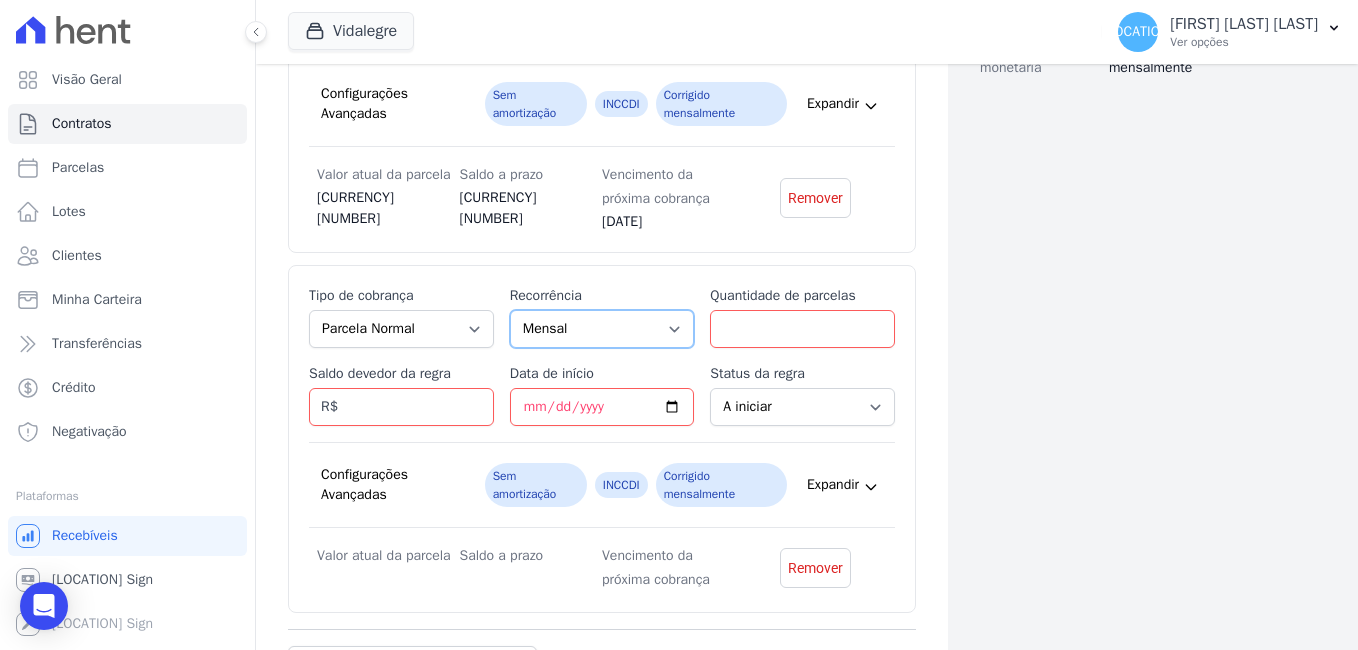click on "Mensal
Bimestral
Trimestral
Semestral
Anual" at bounding box center [602, 329] 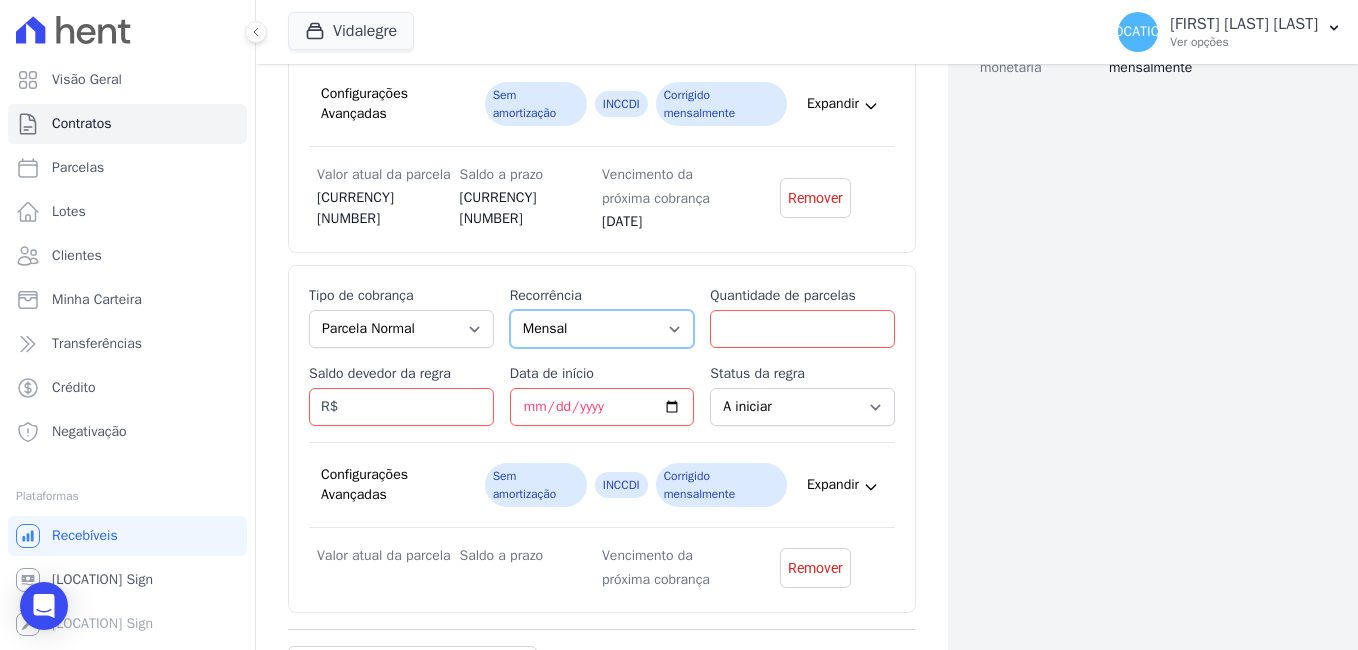 select on "12" 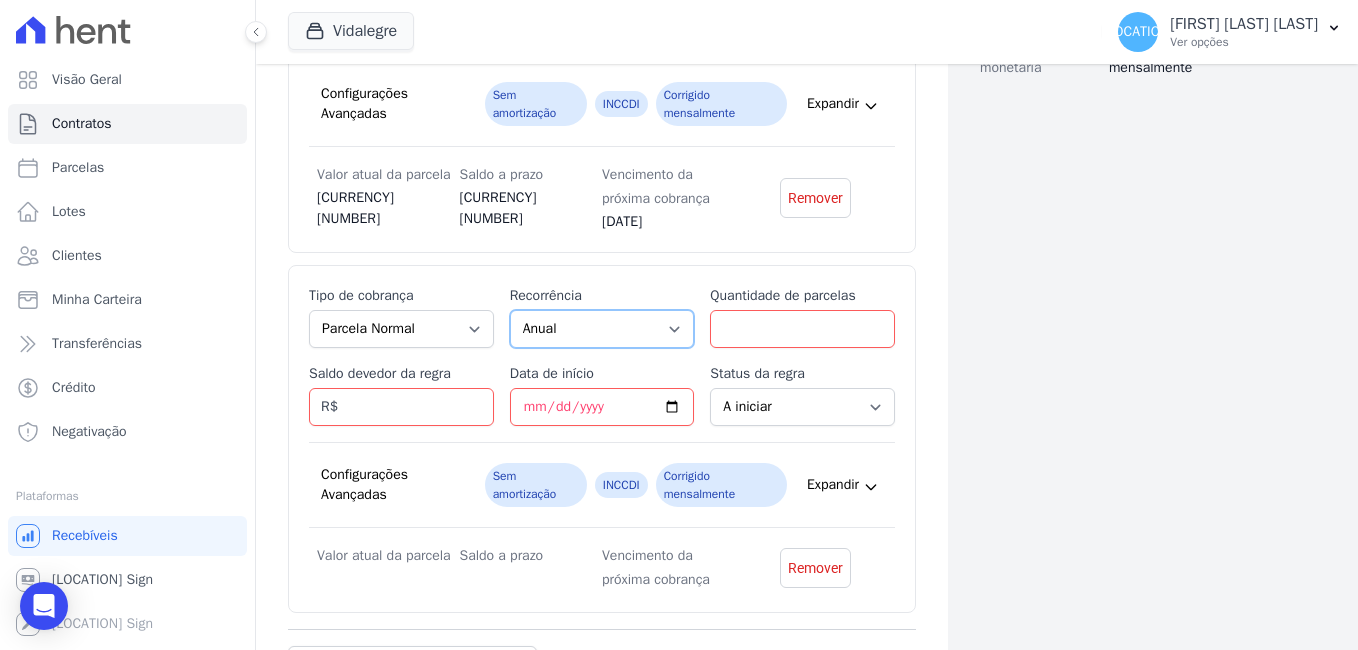 click on "Mensal
Bimestral
Trimestral
Semestral
Anual" at bounding box center (602, 329) 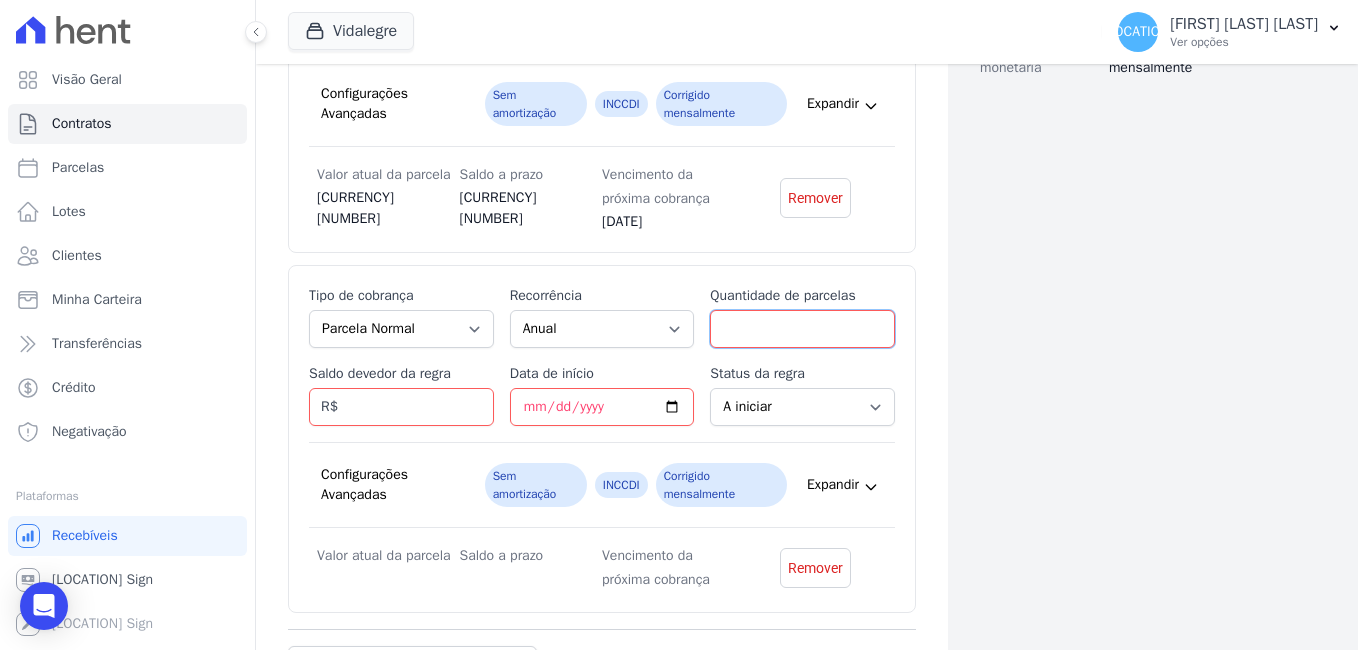 click on "1" at bounding box center [802, 329] 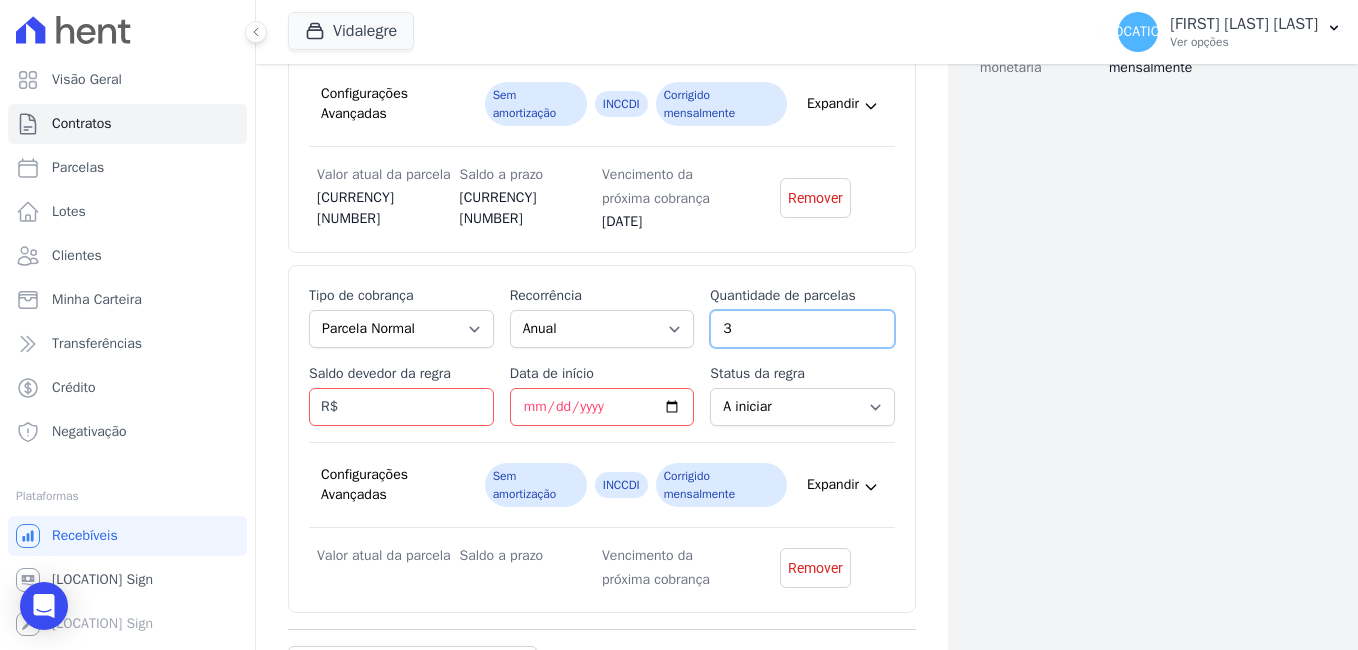 type on "3" 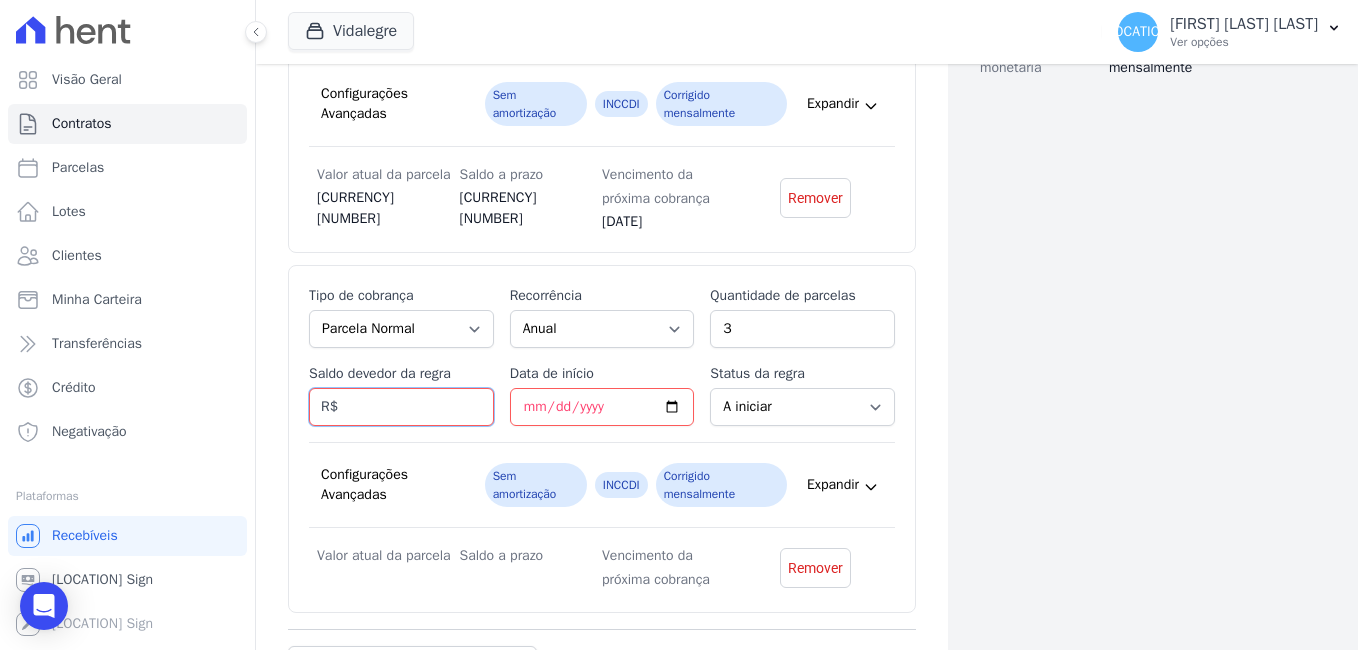 paste on "9.00000" 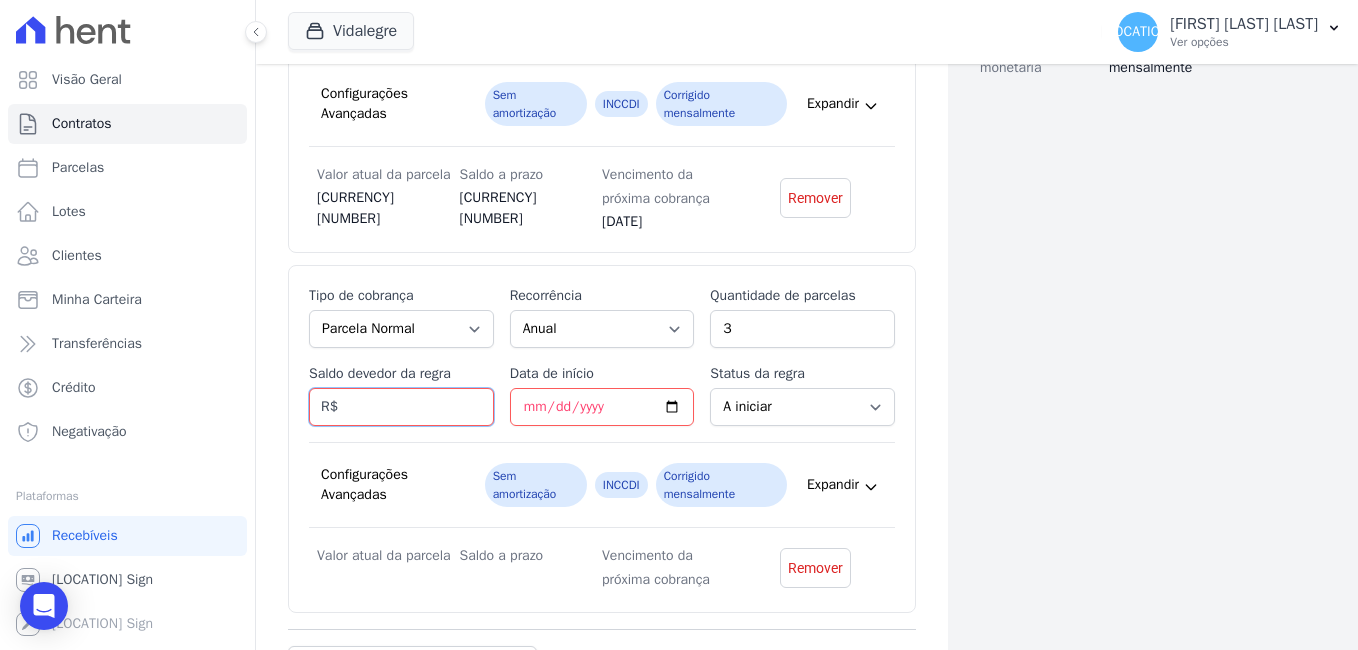 click on "9.00000" at bounding box center (401, 407) 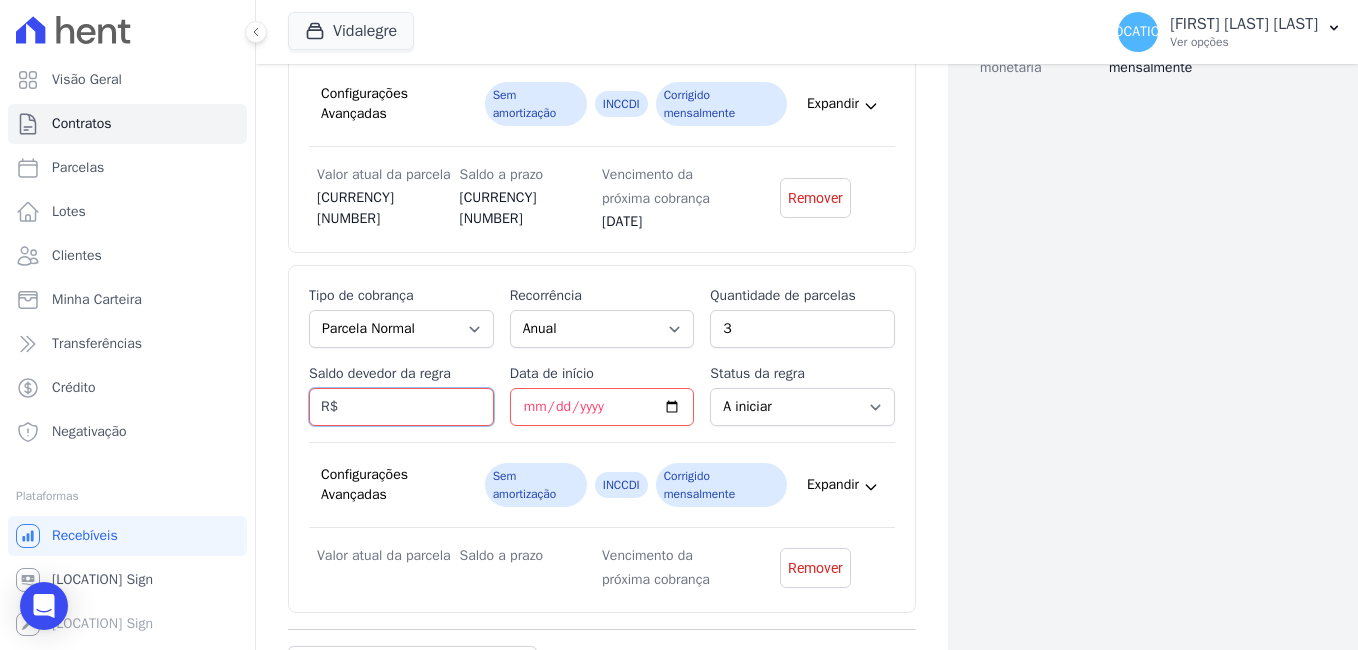 type on "9000.00" 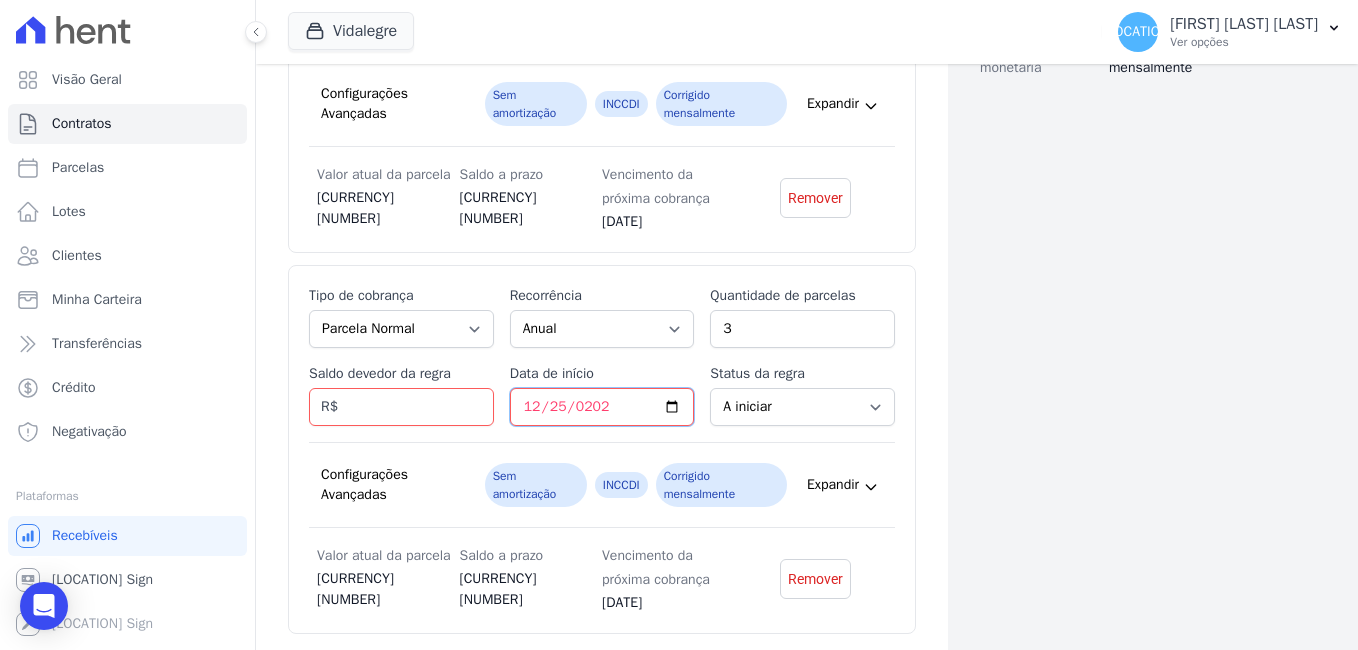 type on "2025-12-25" 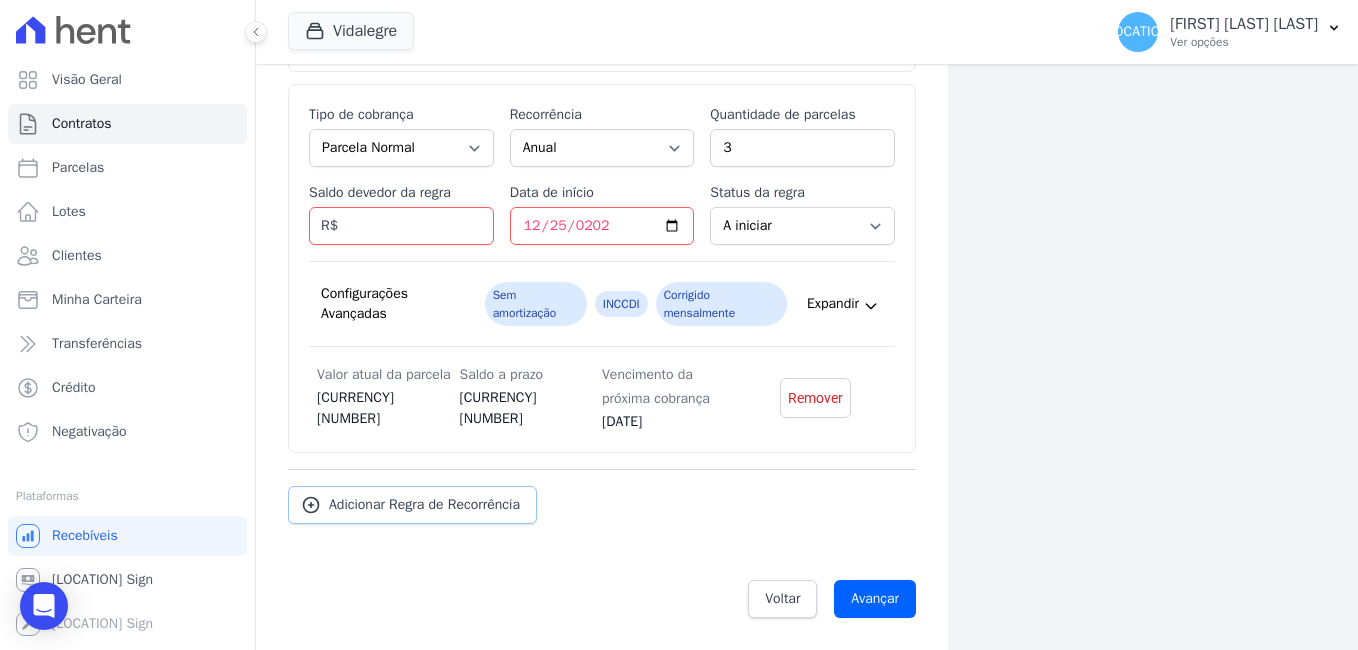 click on "Adicionar Regra de Recorrência" at bounding box center (424, 505) 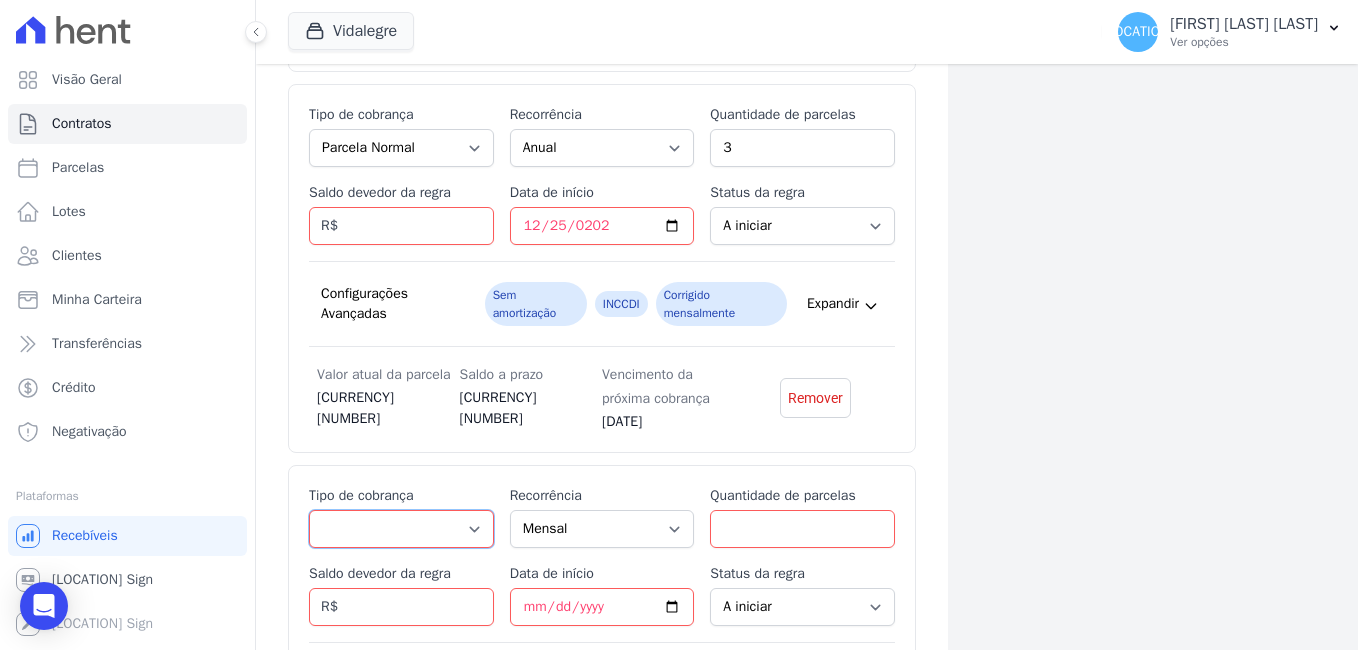 click on "Parcela Normal
Entrada
Sinal
Intercalada
Chaves
Pré-chaves
Pós-chaves
Impostos
Quitação
Outro
Financiamento Bancário" at bounding box center [401, 529] 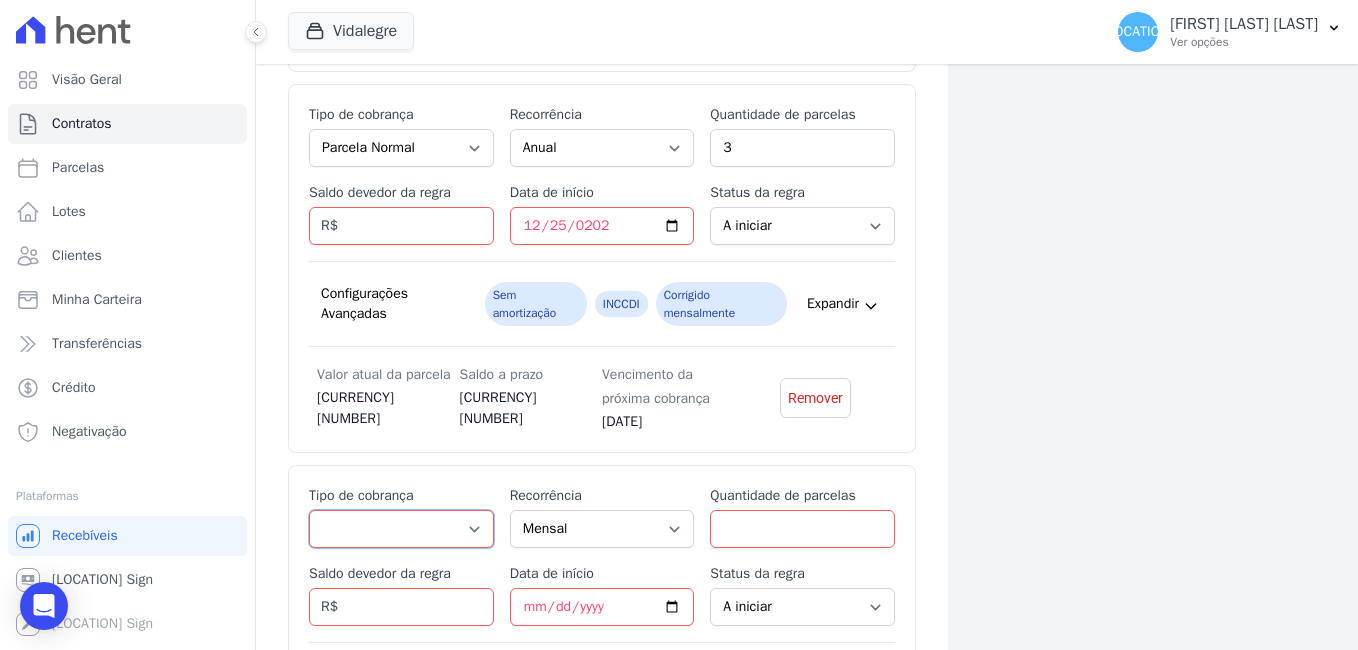 select on "standard" 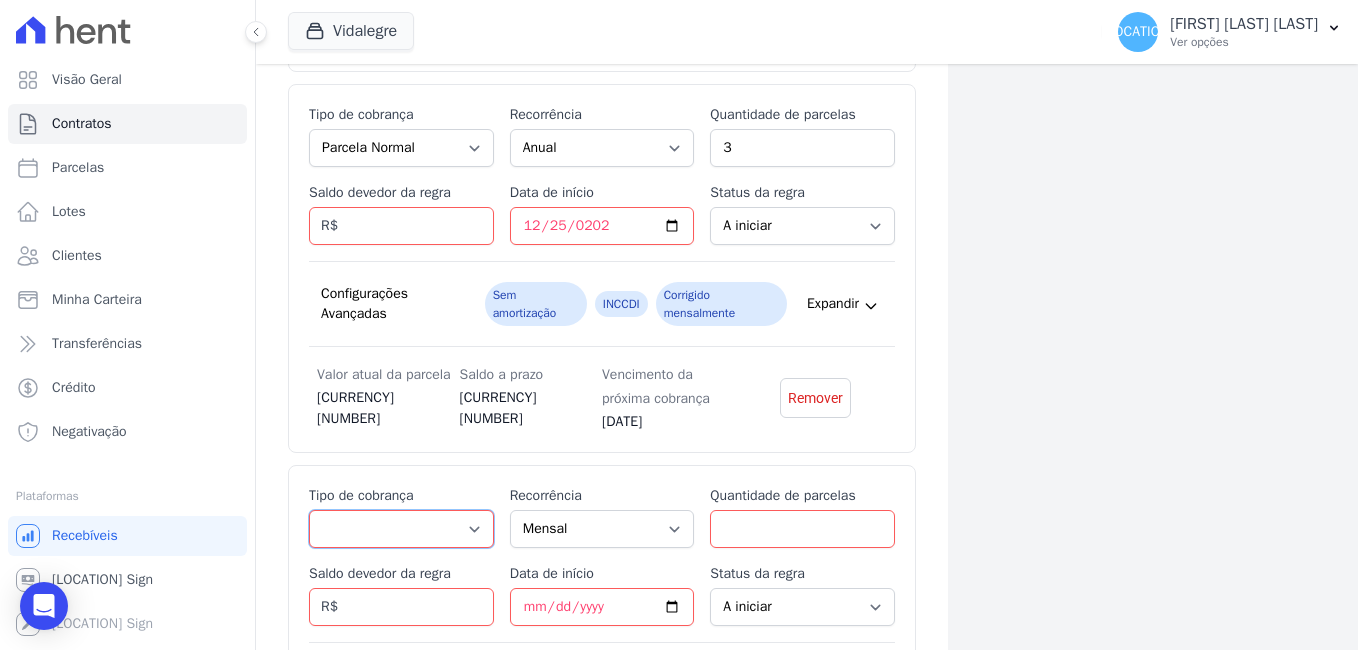 click on "Parcela Normal
Entrada
Sinal
Intercalada
Chaves
Pré-chaves
Pós-chaves
Impostos
Quitação
Outro
Financiamento Bancário" at bounding box center (401, 529) 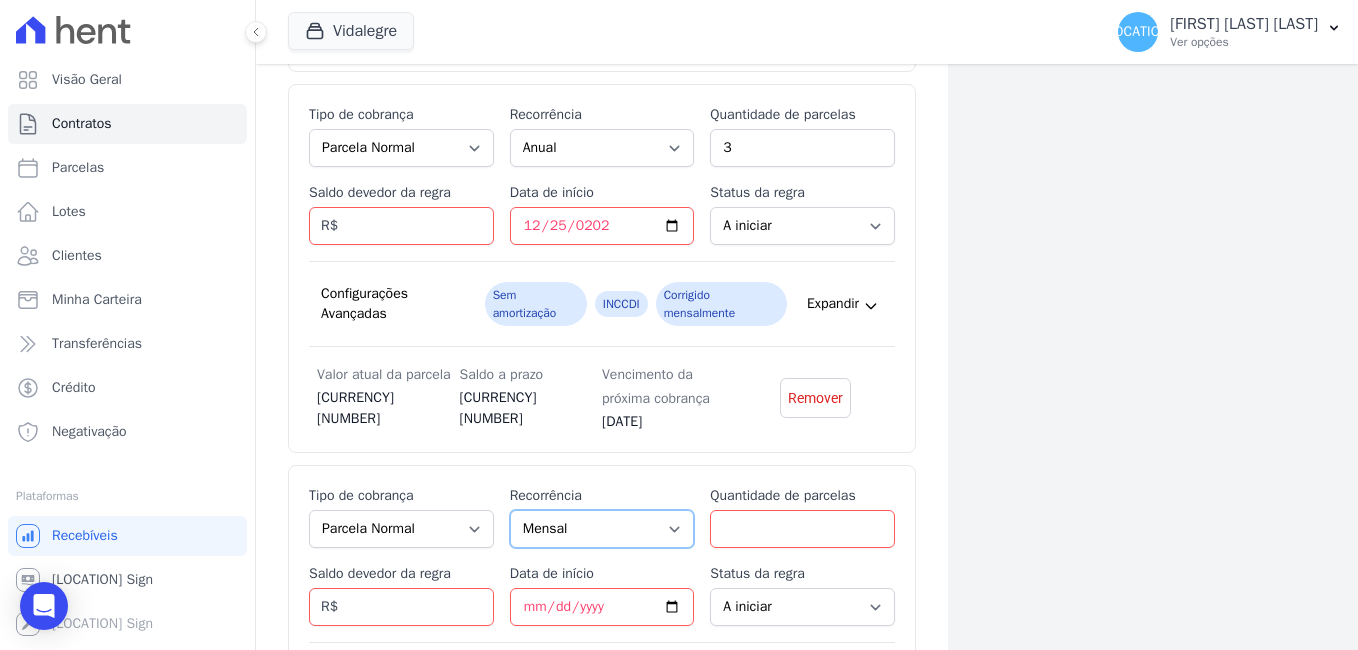 click on "Mensal
Bimestral
Trimestral
Semestral
Anual" at bounding box center (602, 529) 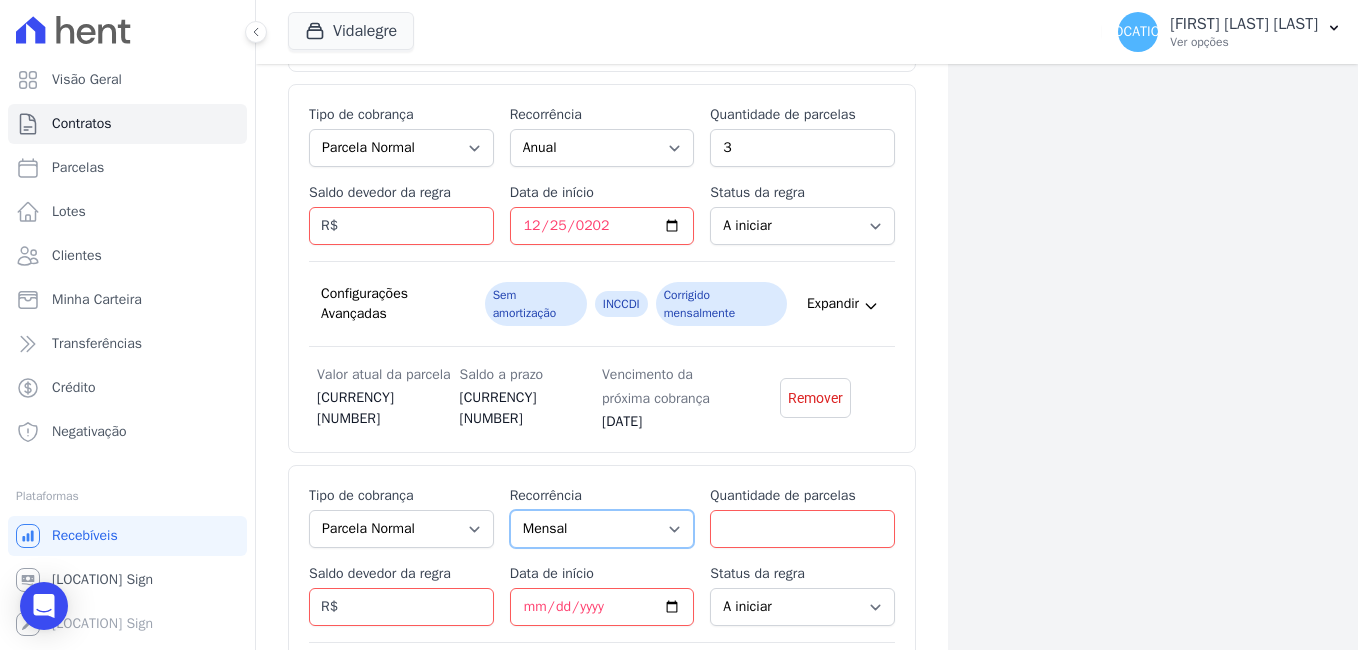 select on "12" 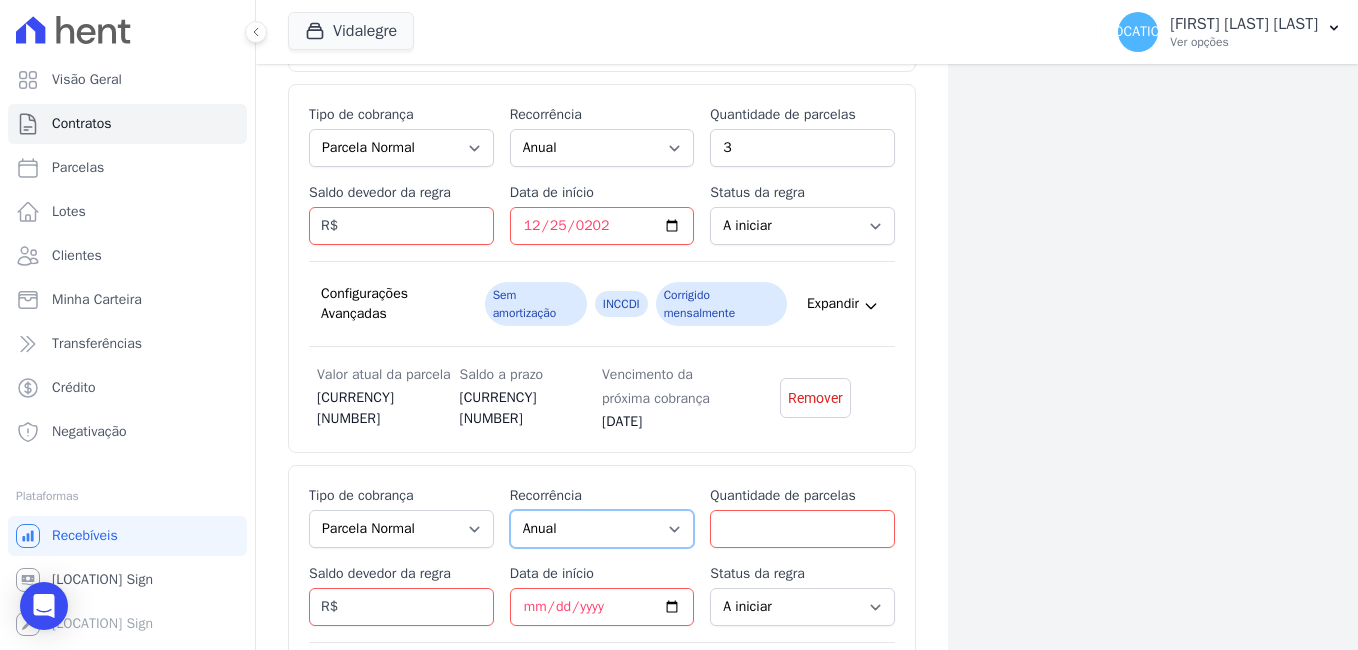 click on "Mensal
Bimestral
Trimestral
Semestral
Anual" at bounding box center (602, 529) 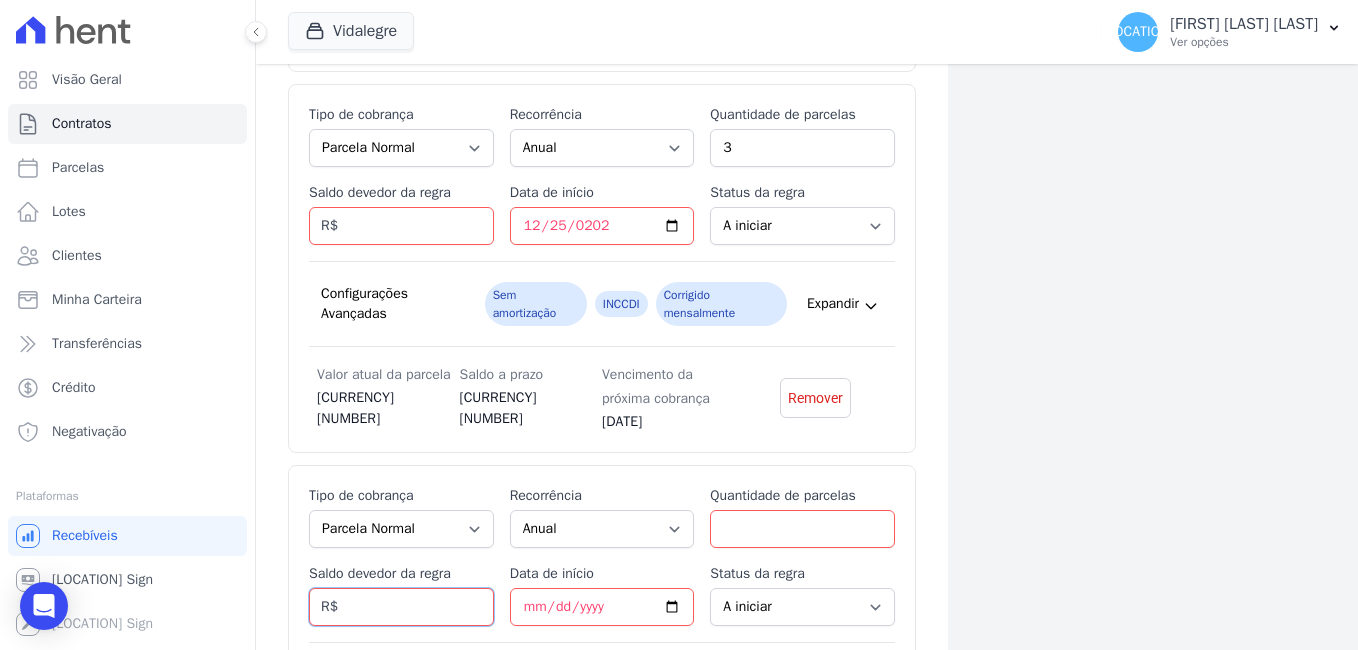click on "Saldo devedor da regra" at bounding box center (401, 607) 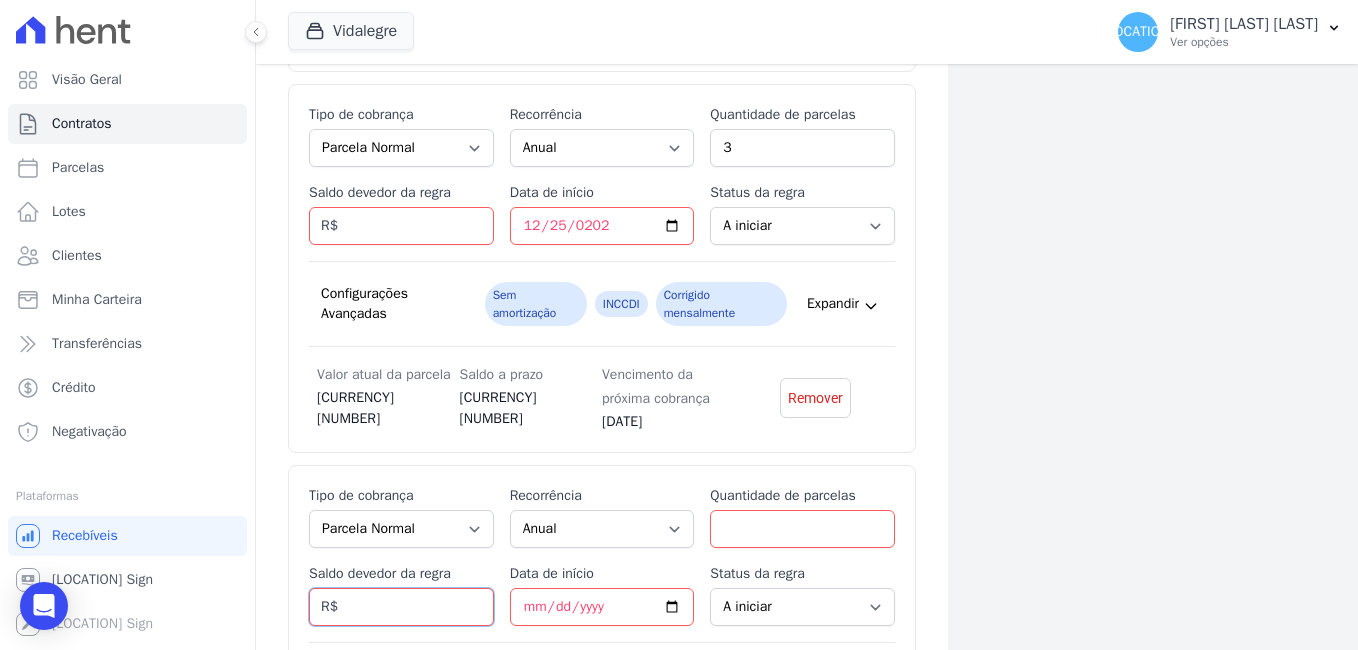 type on "5000.00" 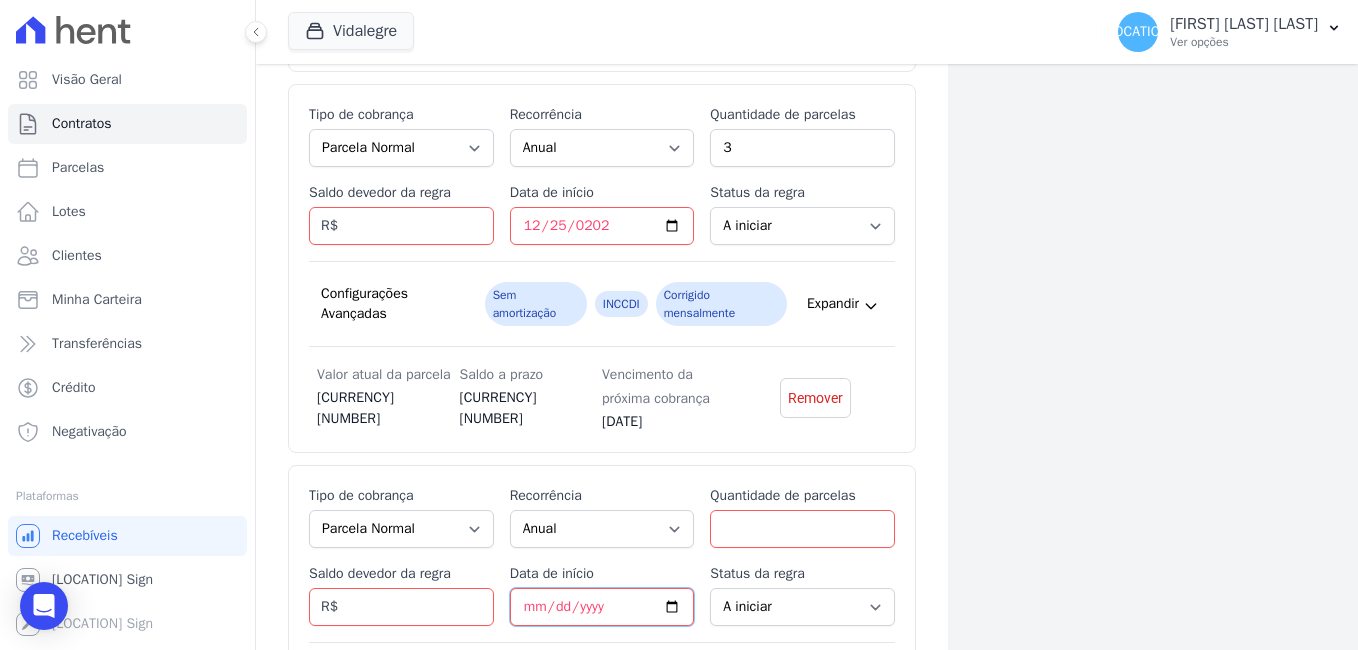 type on "2025-01-25" 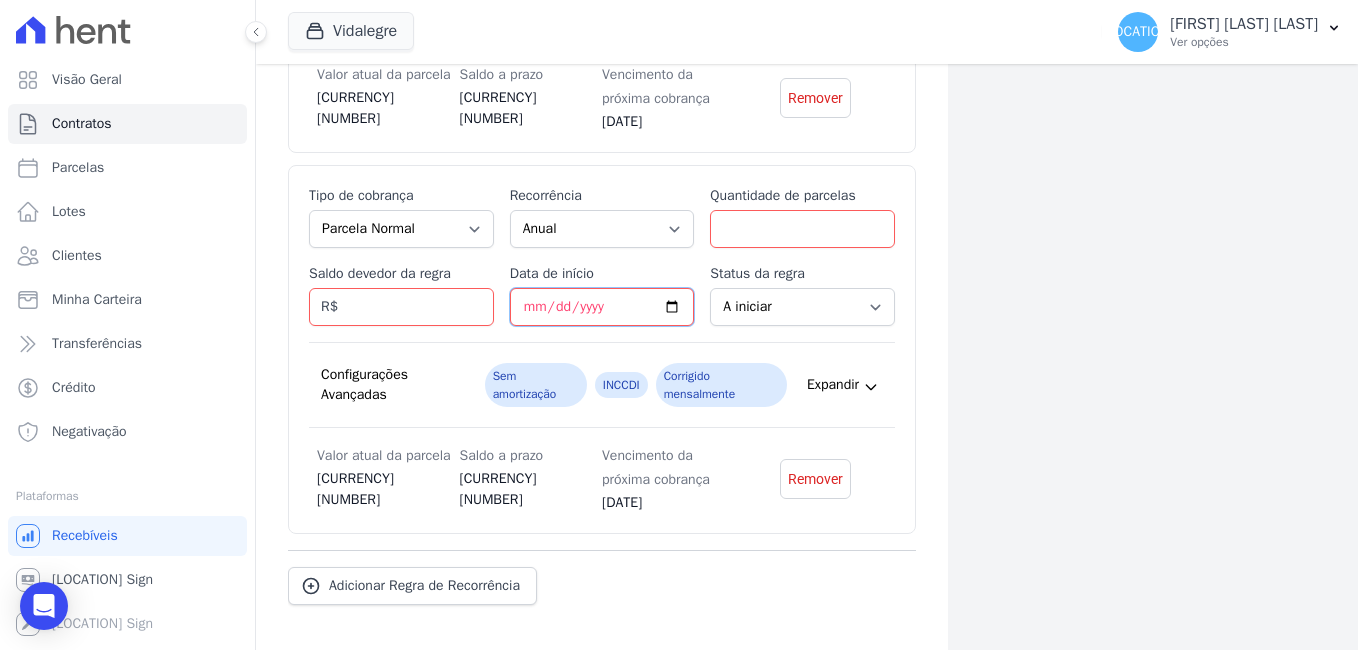 scroll, scrollTop: 1205, scrollLeft: 0, axis: vertical 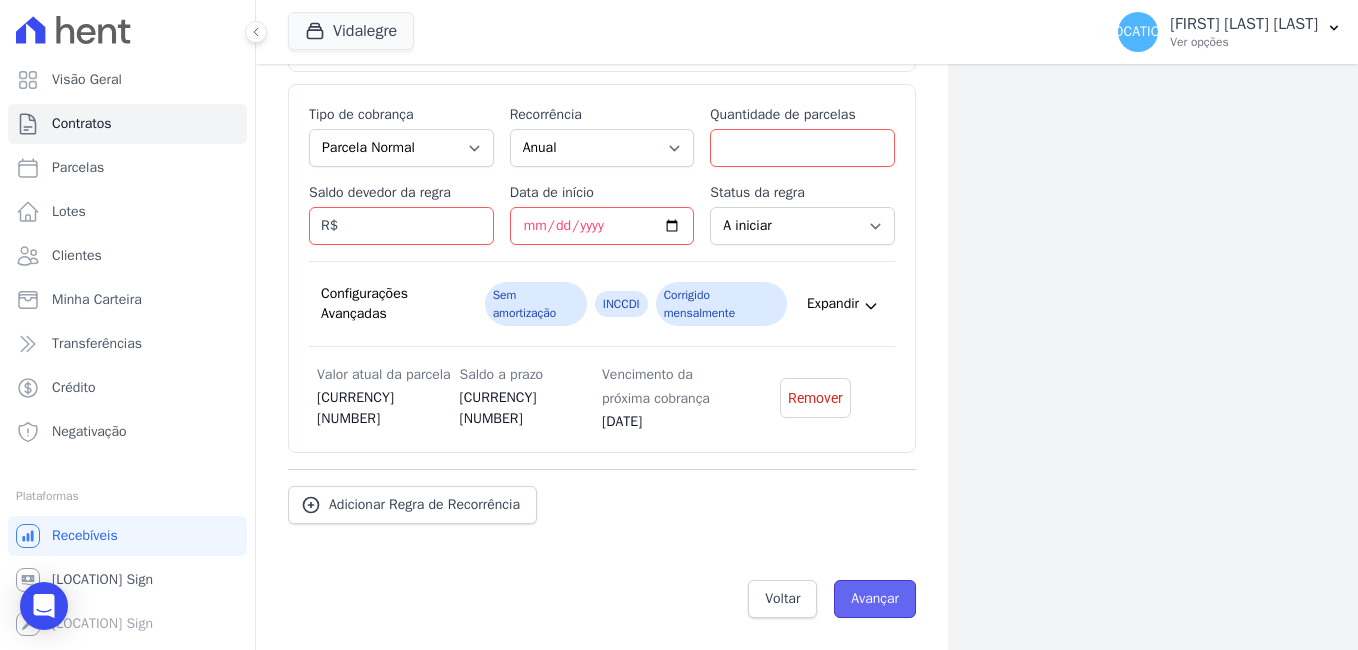 click on "Avançar" at bounding box center [875, 599] 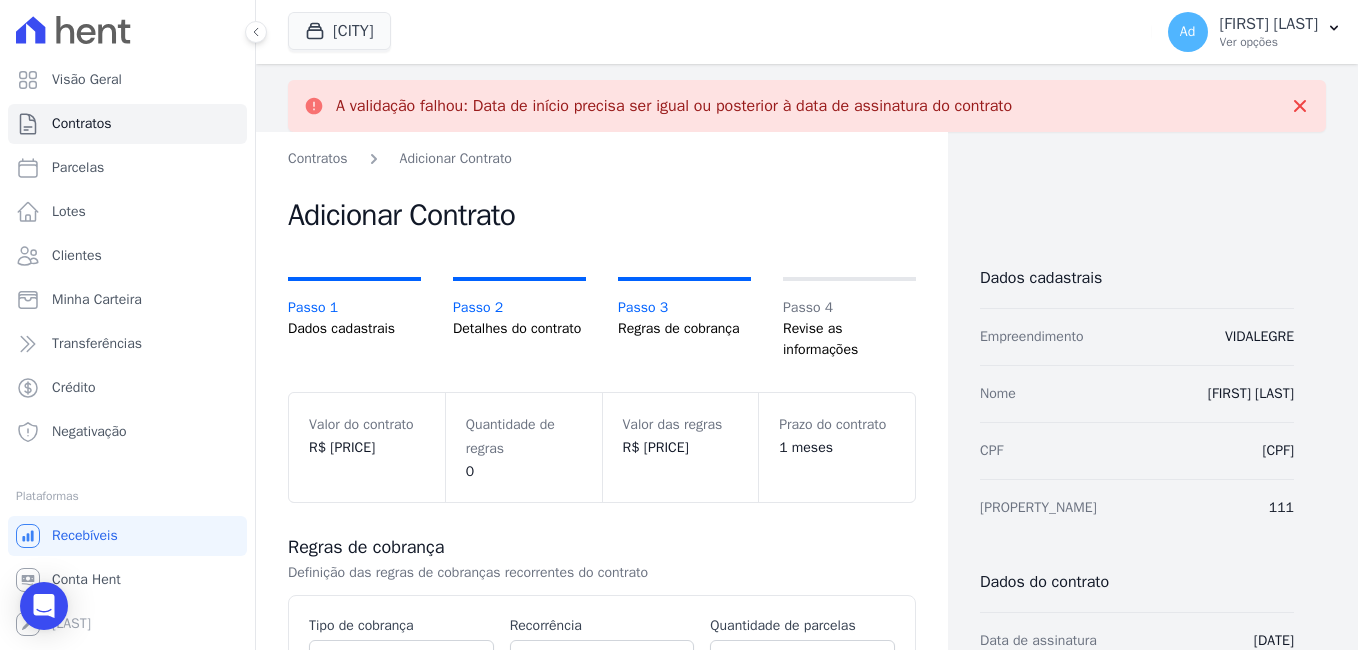 scroll, scrollTop: 0, scrollLeft: 0, axis: both 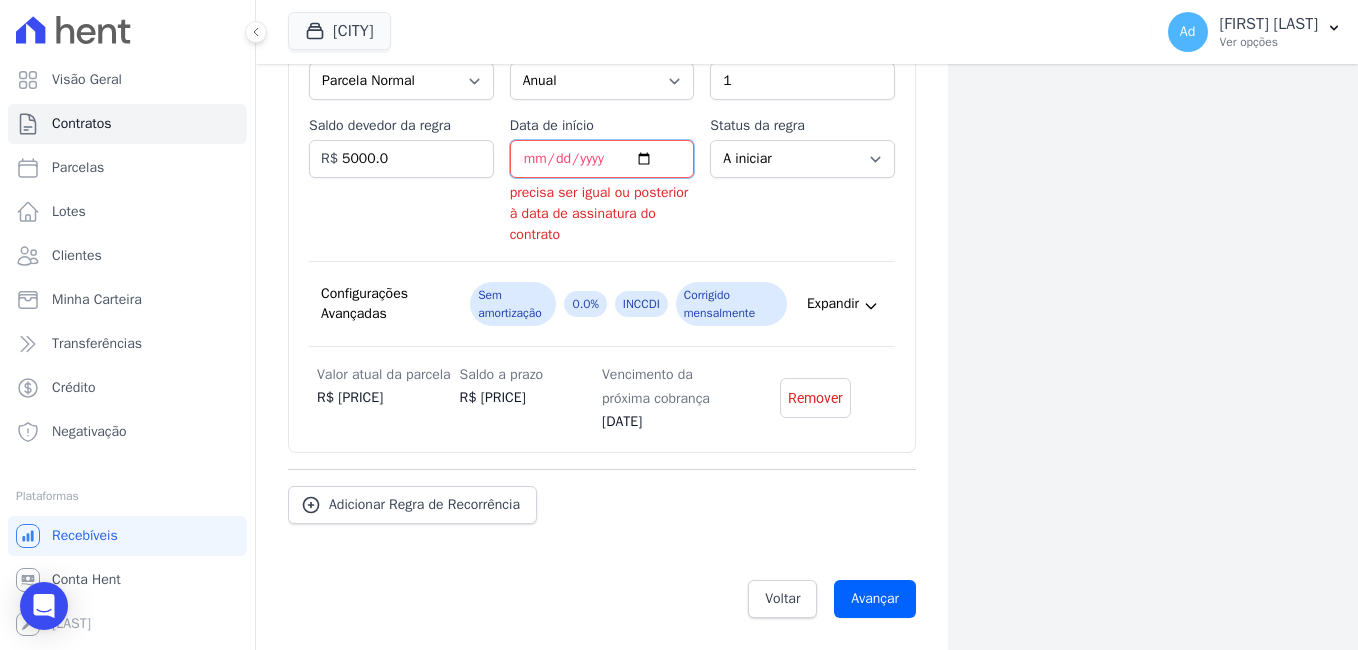 click on "[DATE]" at bounding box center [602, 159] 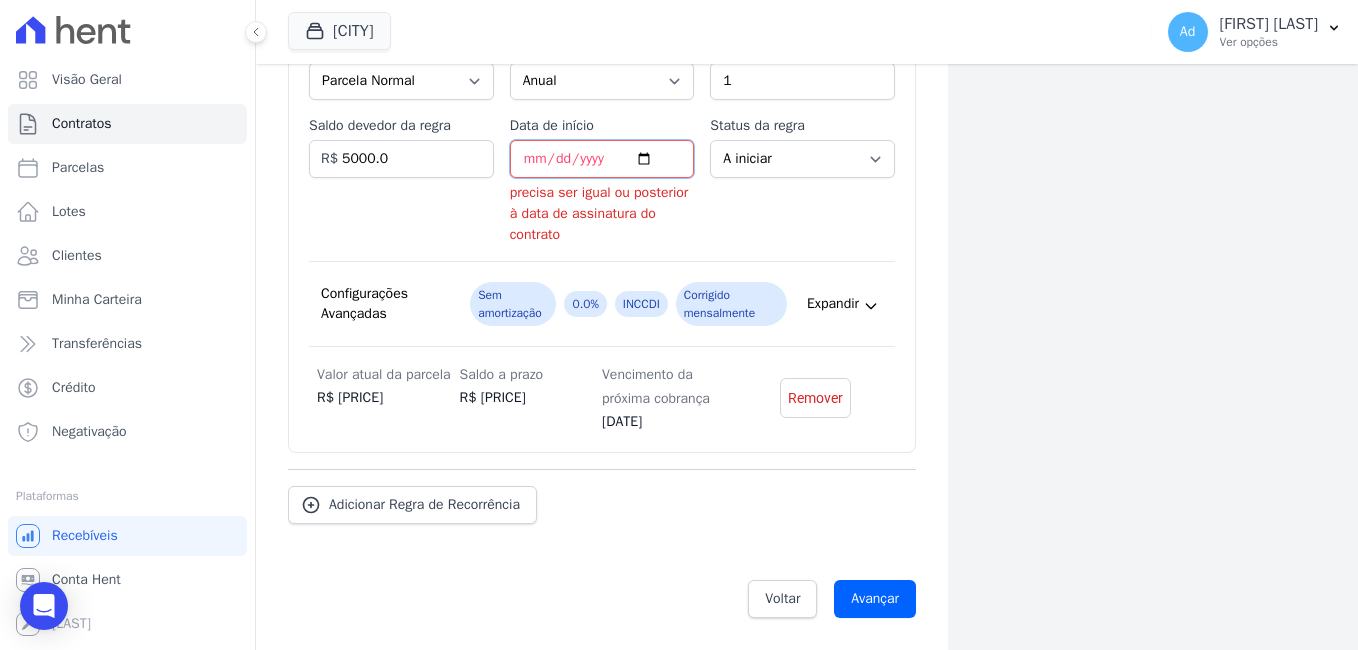 type on "2028-01-25" 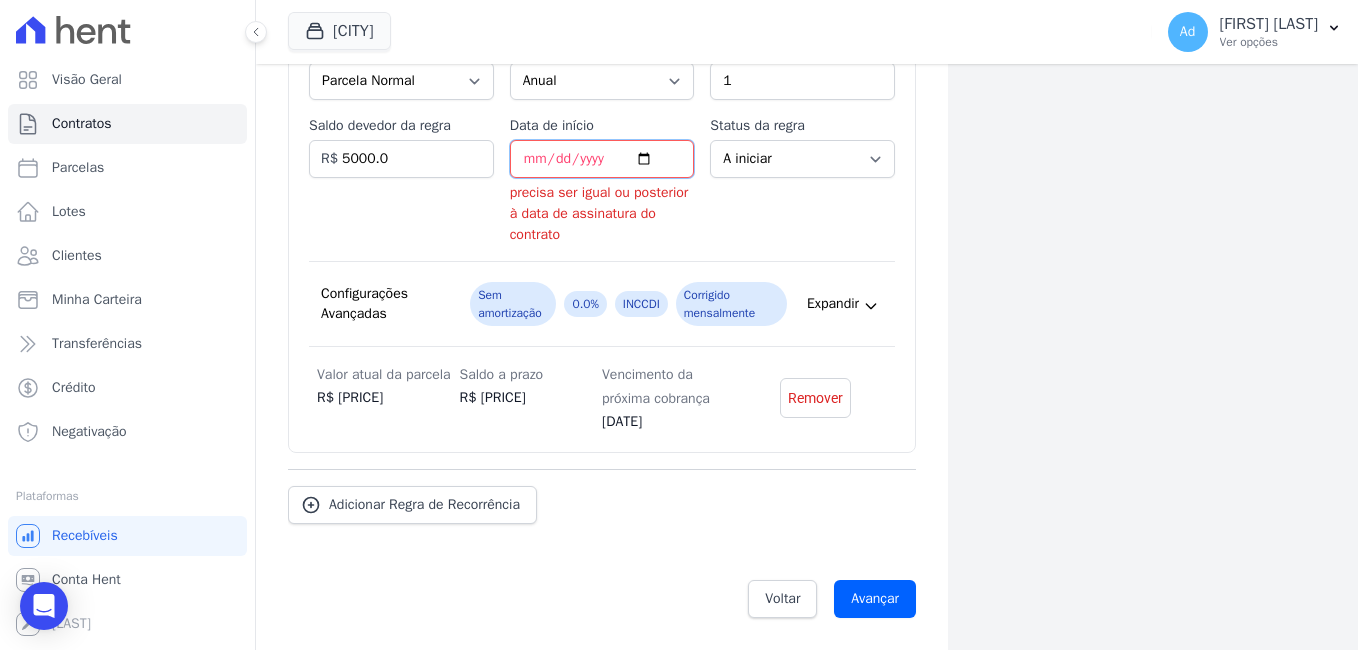 scroll, scrollTop: 1272, scrollLeft: 0, axis: vertical 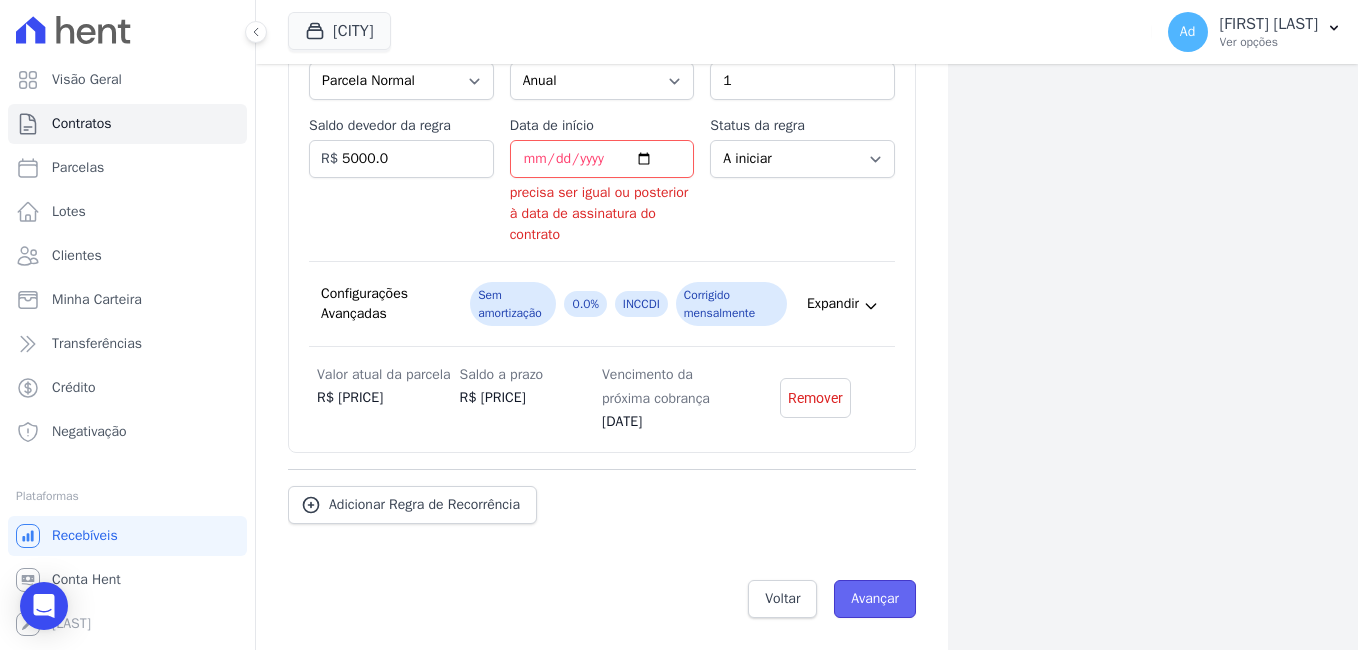 click on "Avançar" at bounding box center [875, 599] 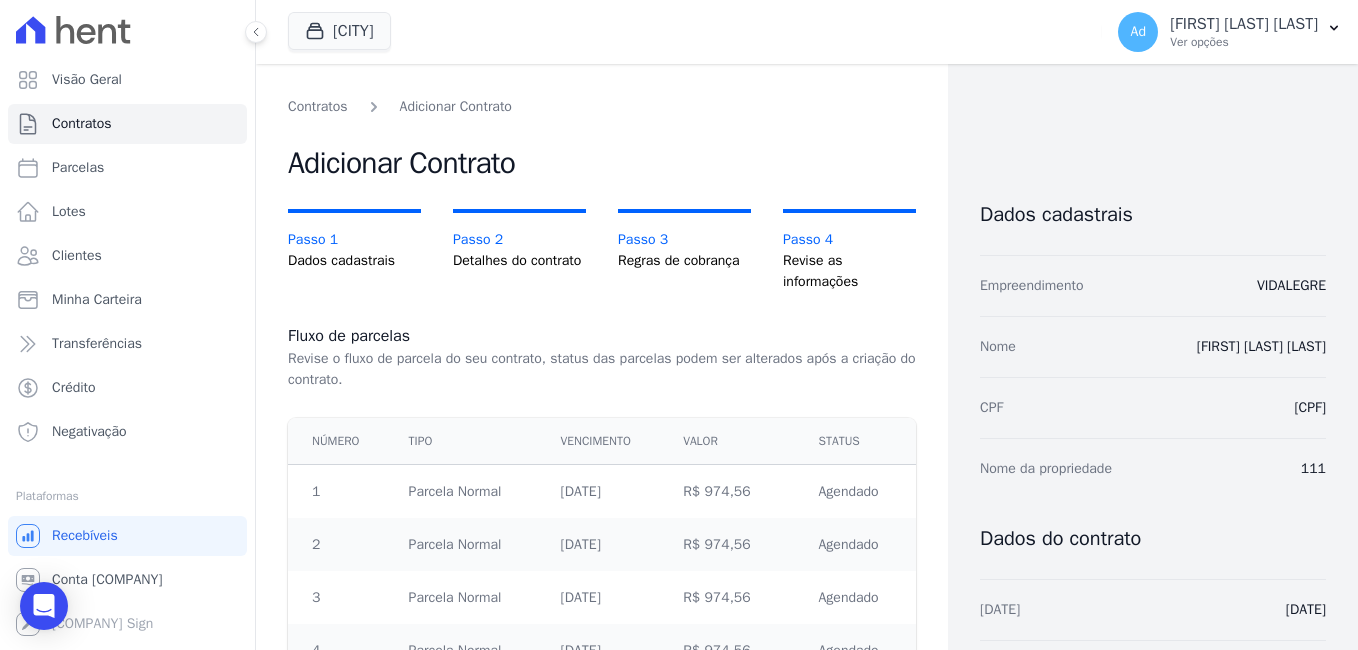 scroll, scrollTop: 0, scrollLeft: 0, axis: both 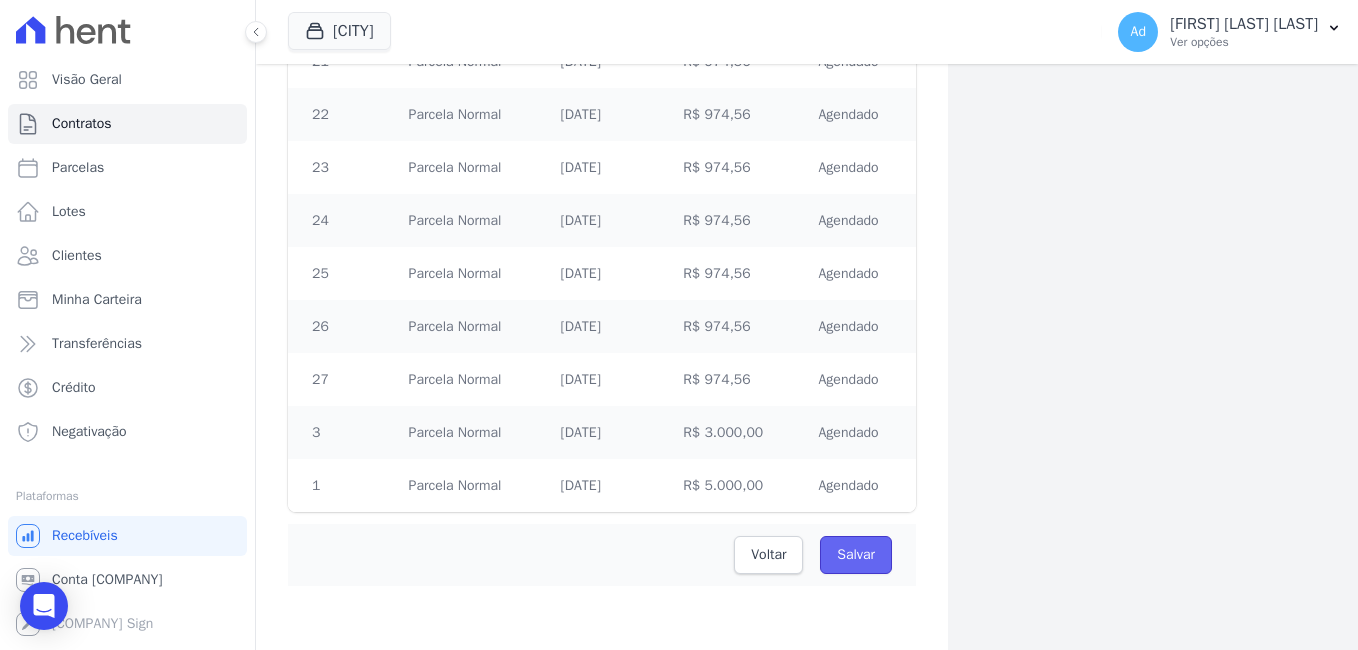 click on "Salvar" at bounding box center [856, 555] 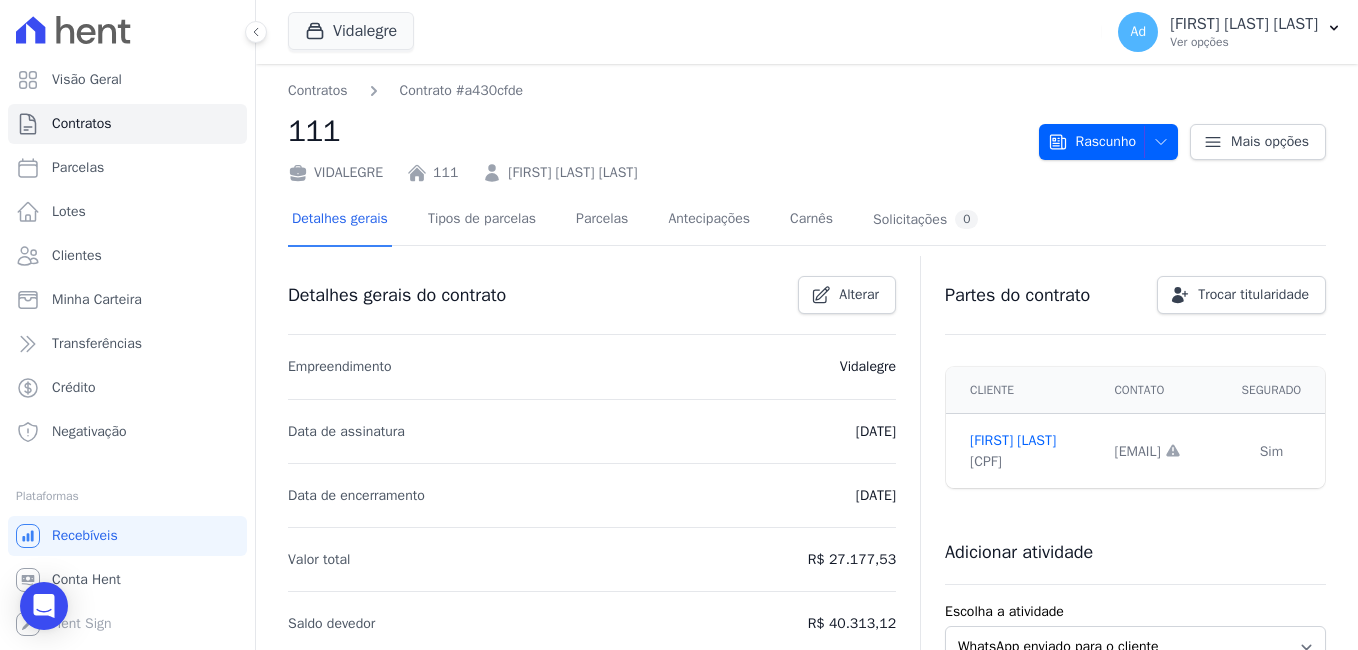 scroll, scrollTop: 0, scrollLeft: 0, axis: both 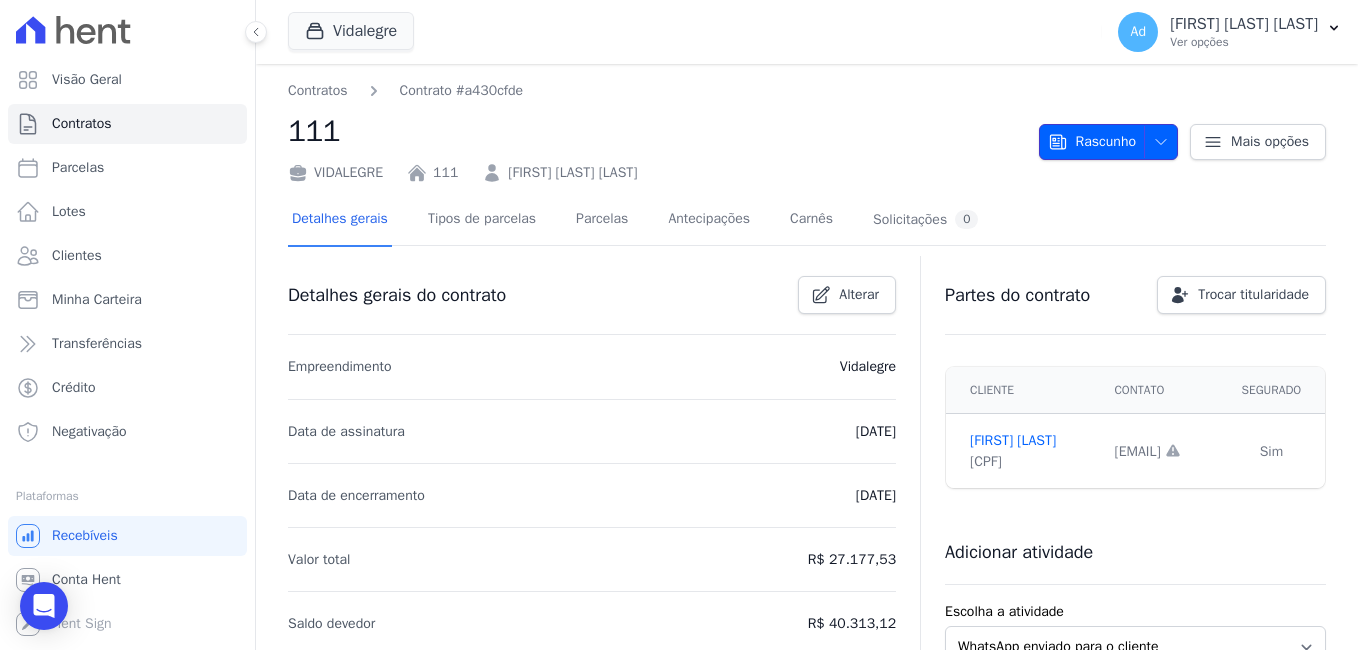 click 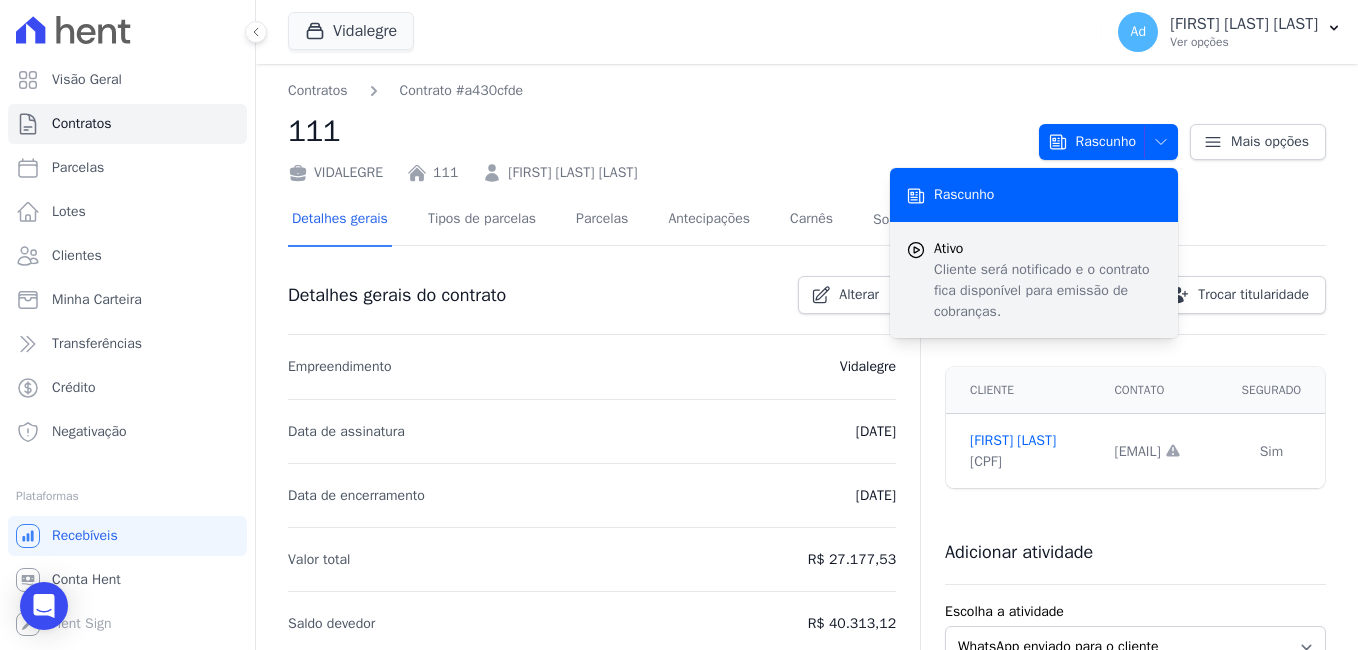 click on "Cliente será notificado e o contrato fica disponível para emissão de cobranças." at bounding box center [1048, 290] 